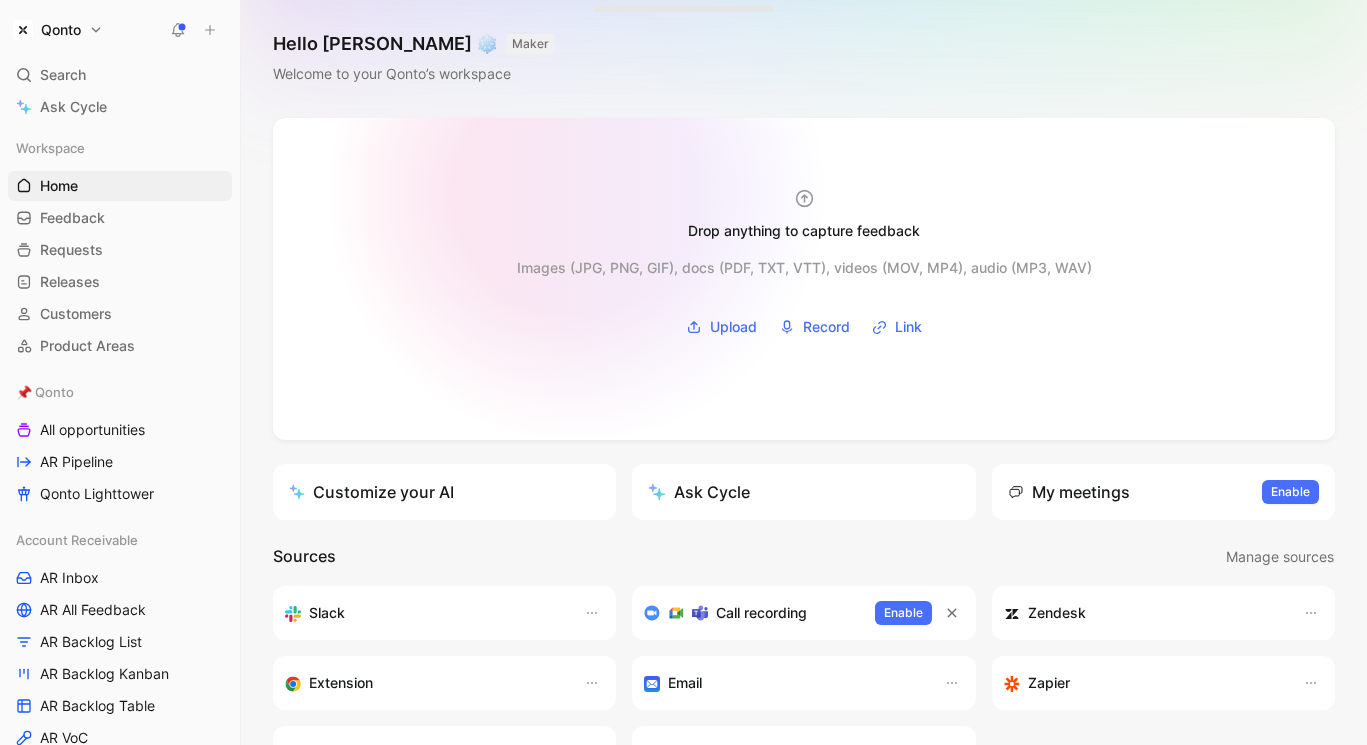 scroll, scrollTop: 0, scrollLeft: 0, axis: both 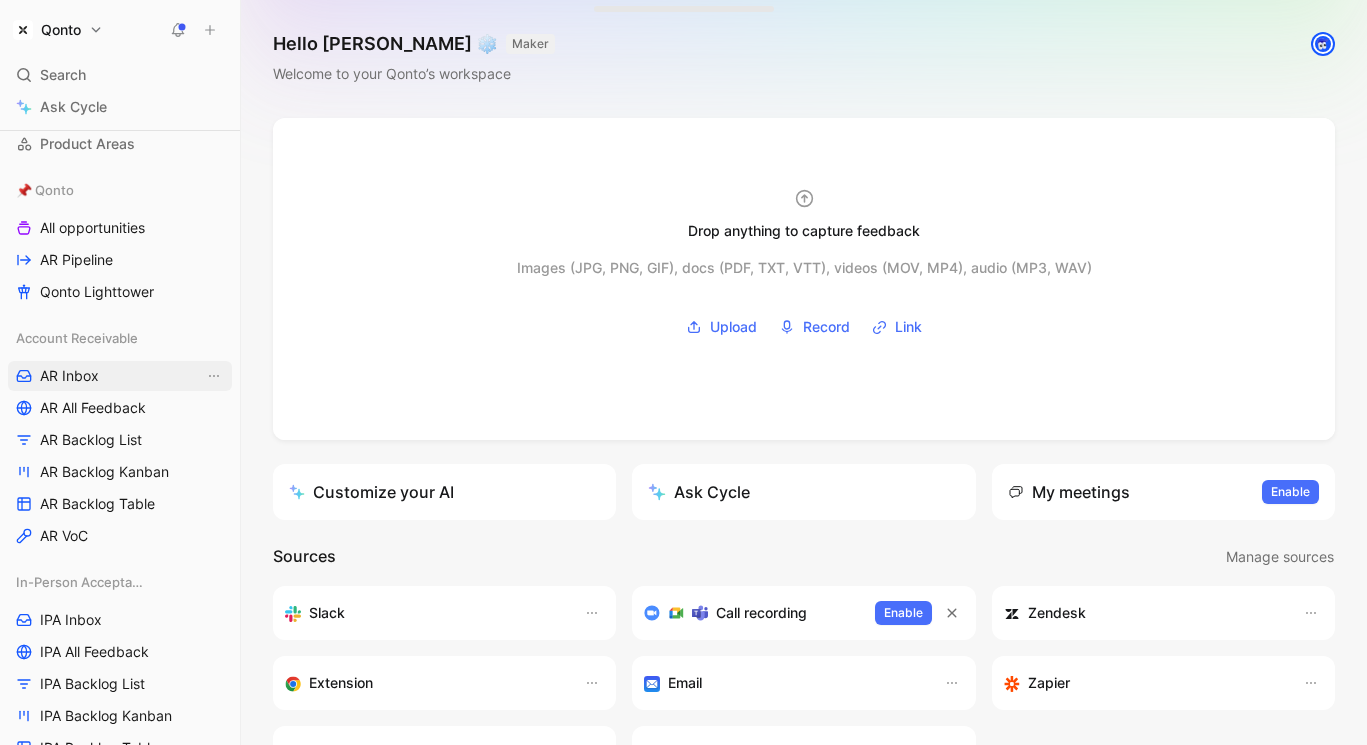 click on "AR Inbox" at bounding box center [120, 376] 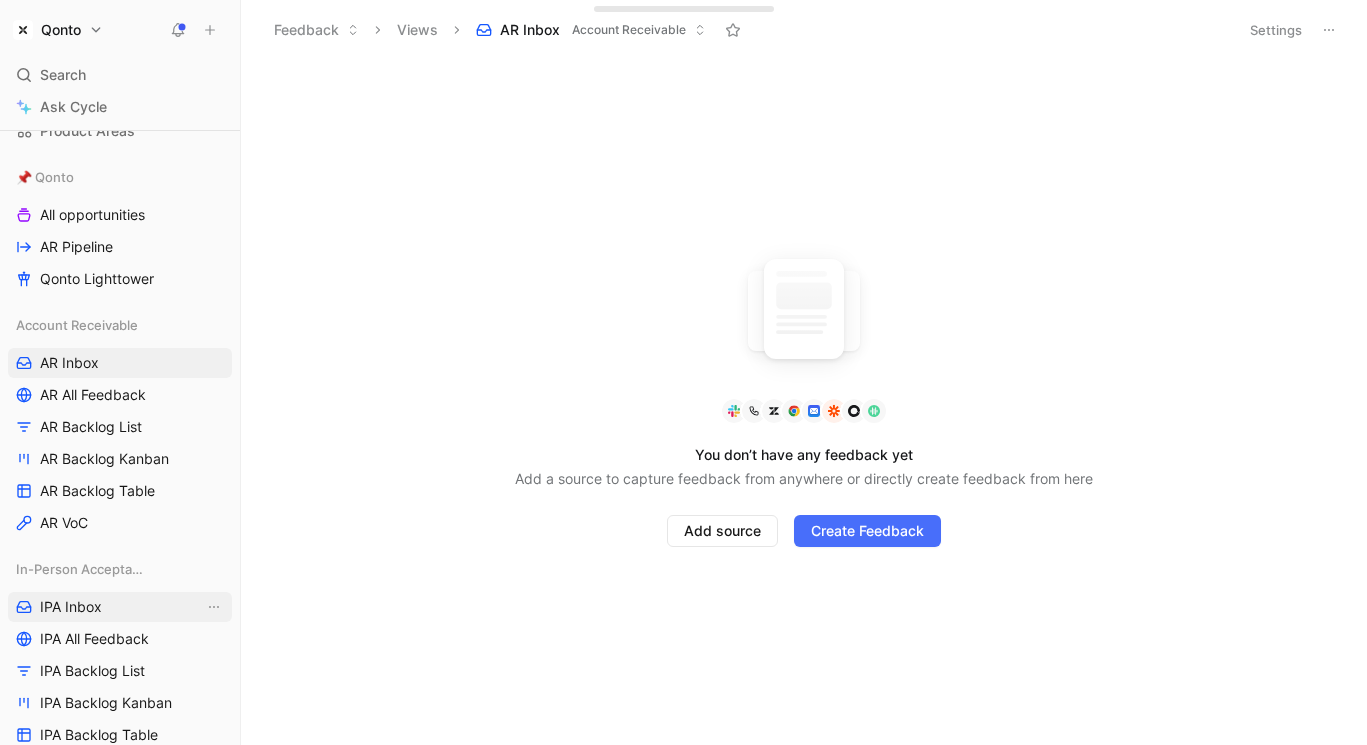 click on "IPA Inbox" at bounding box center (71, 607) 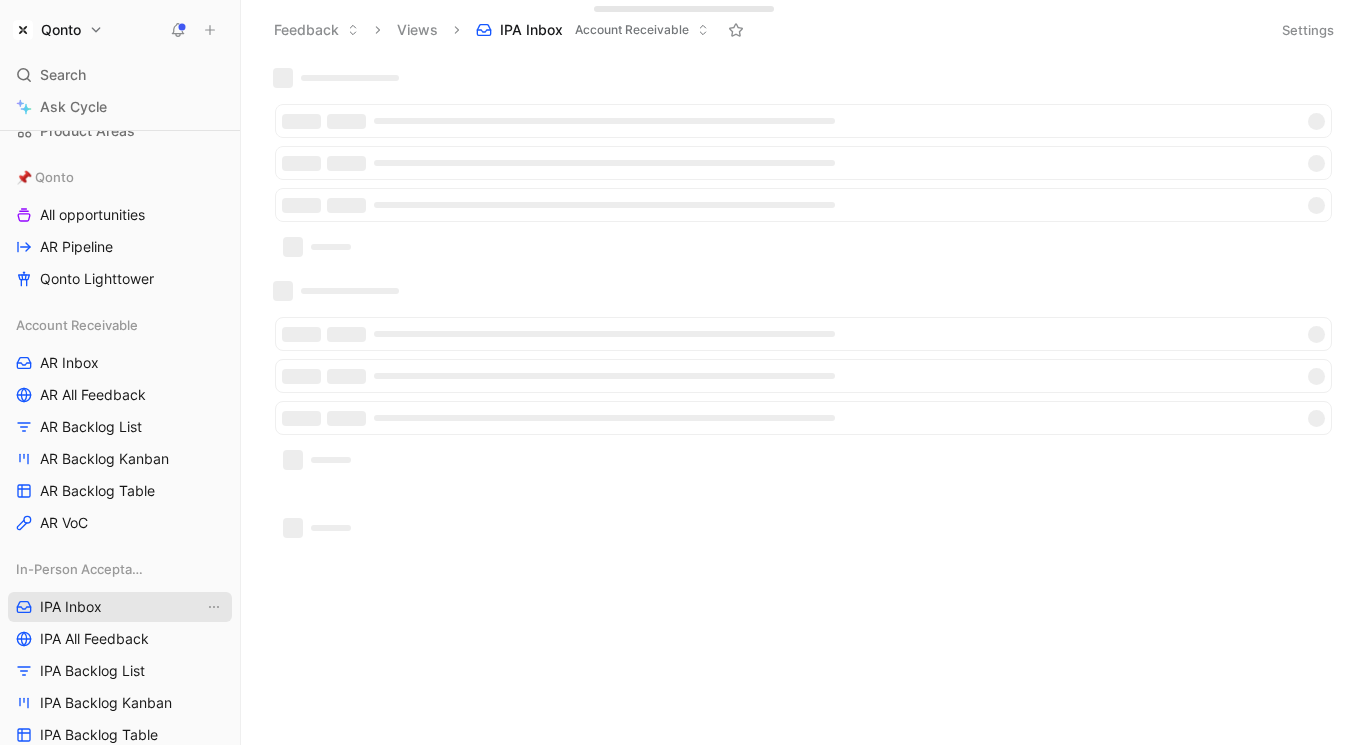 scroll, scrollTop: 611, scrollLeft: 0, axis: vertical 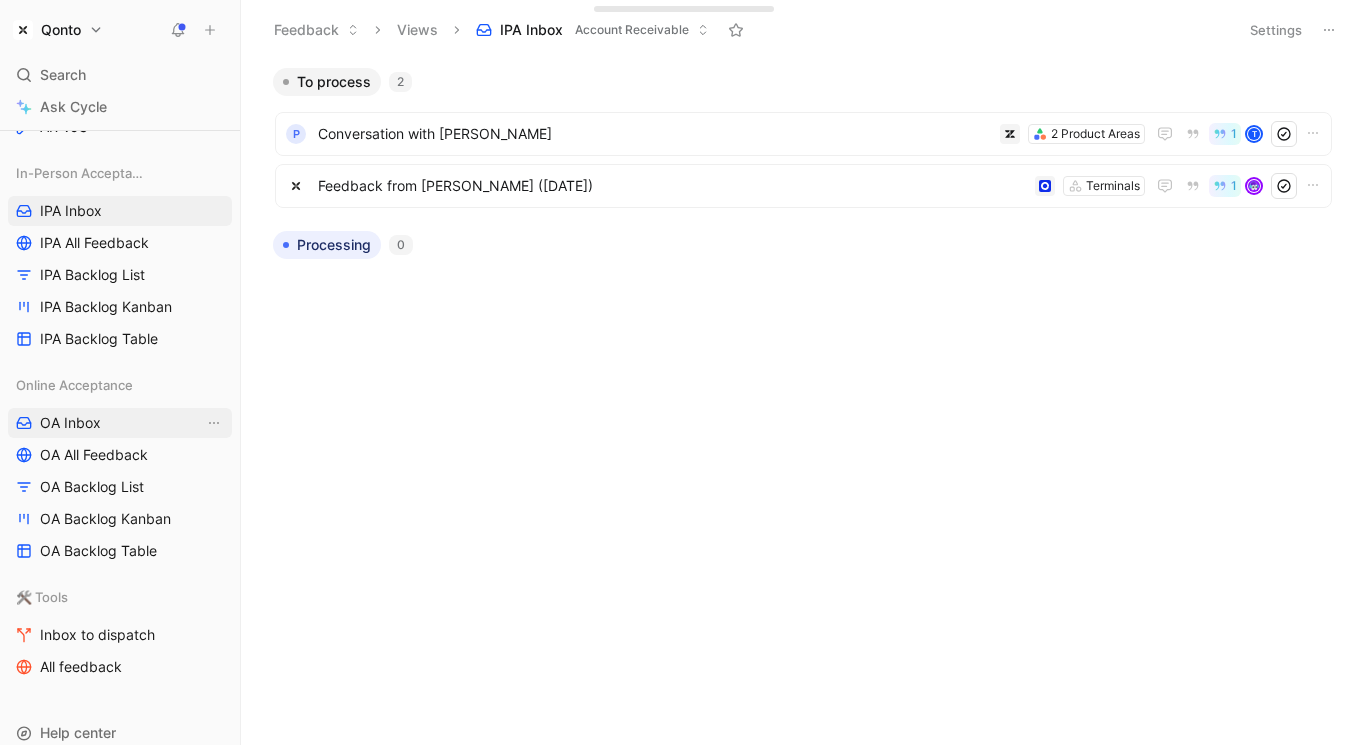 click on "OA Inbox" at bounding box center [120, 423] 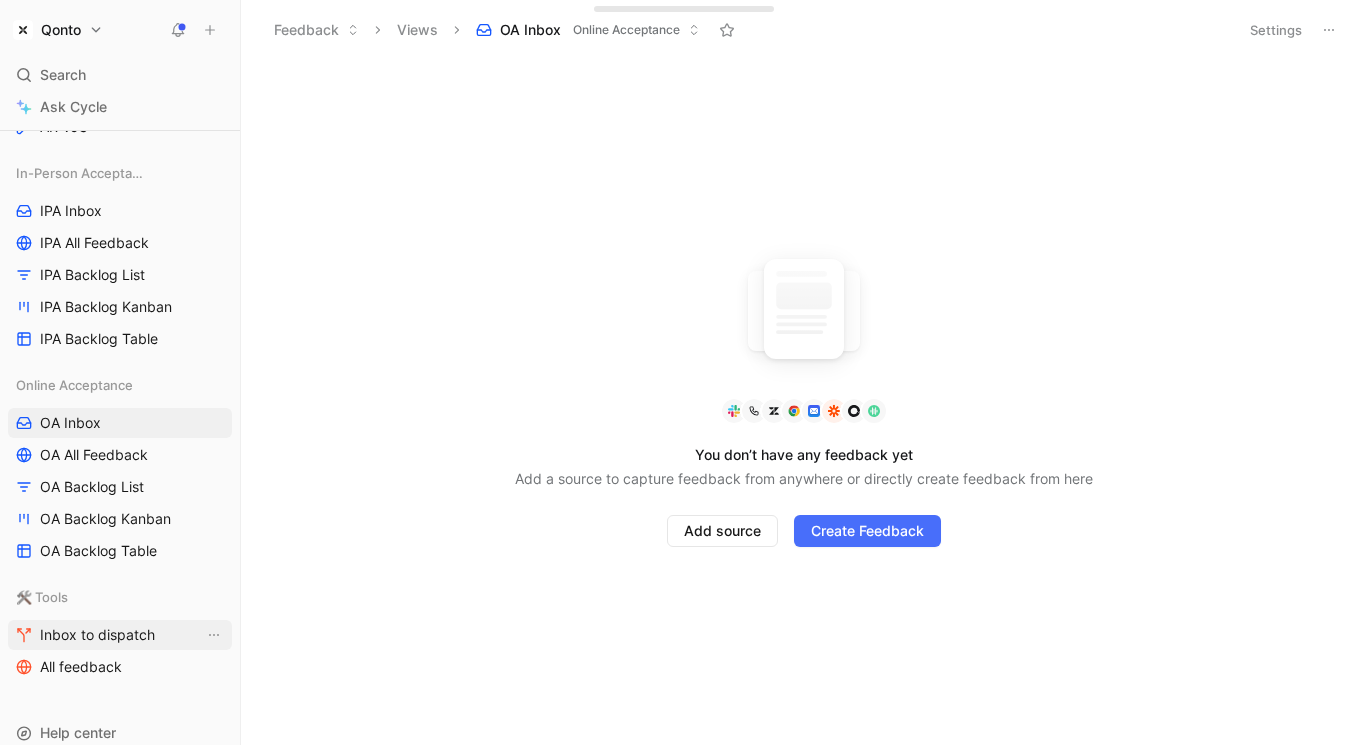 click on "Inbox to dispatch" at bounding box center (97, 635) 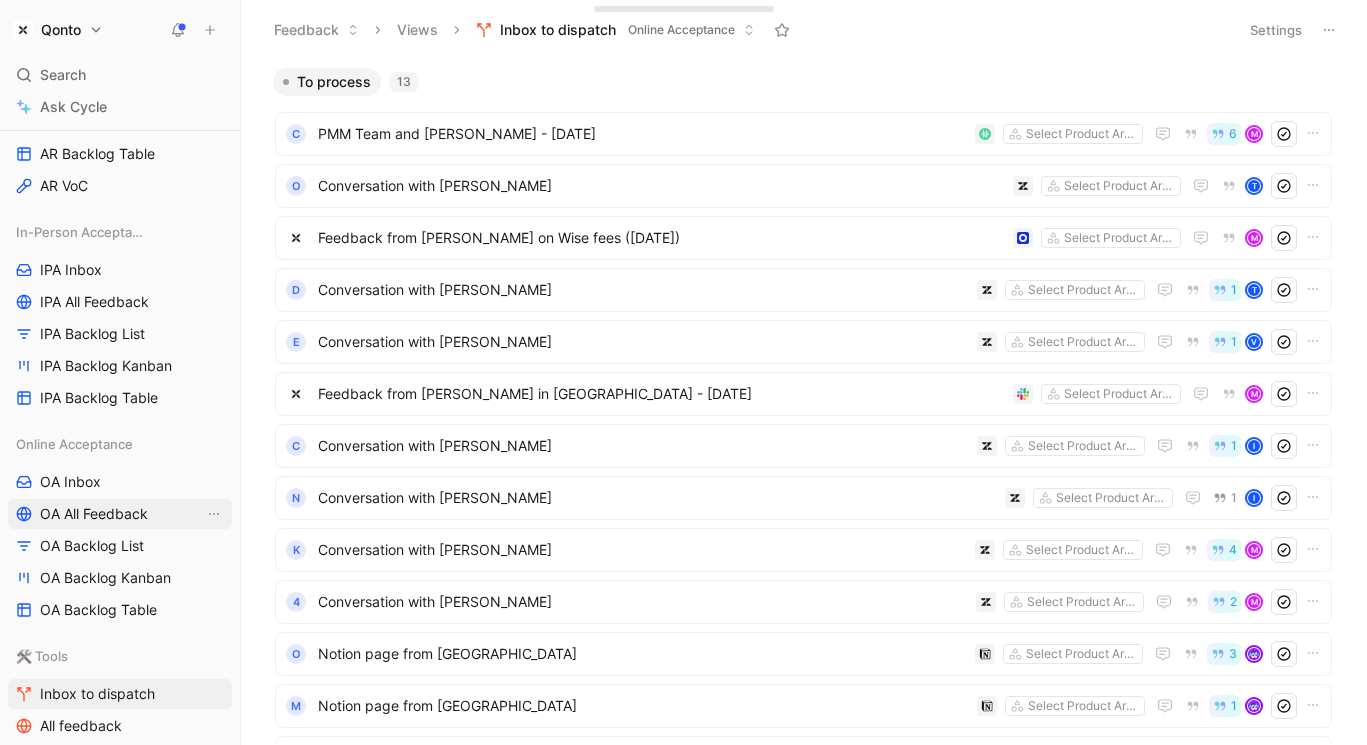scroll, scrollTop: 548, scrollLeft: 0, axis: vertical 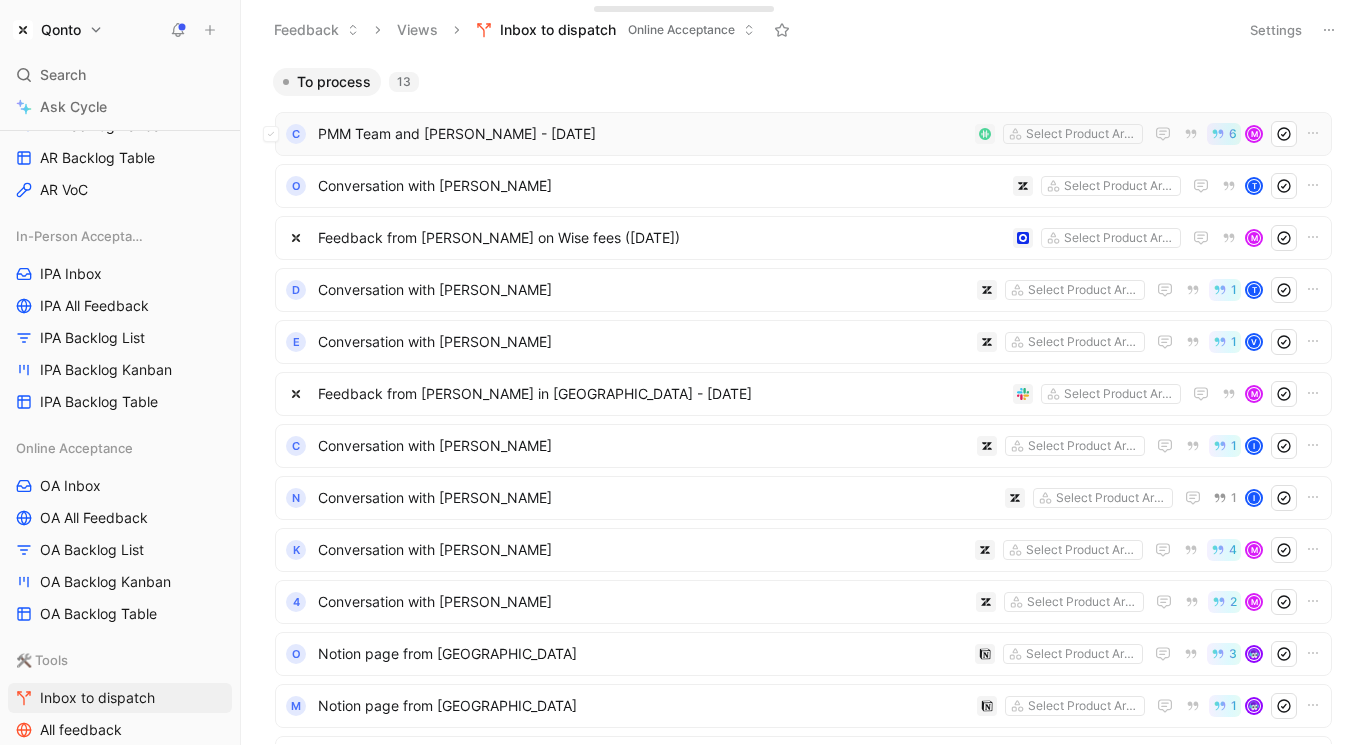 click on "PMM Team and [PERSON_NAME] - [DATE]" at bounding box center (642, 134) 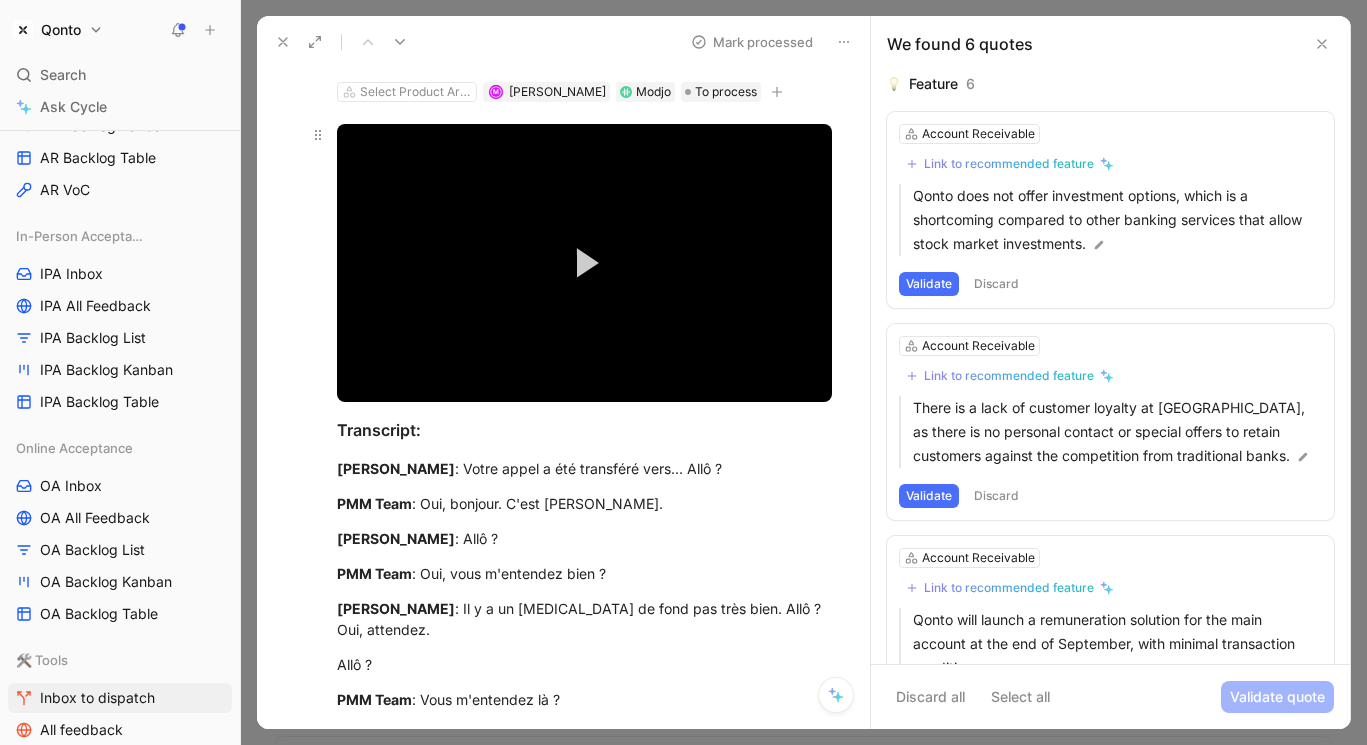 scroll, scrollTop: 0, scrollLeft: 0, axis: both 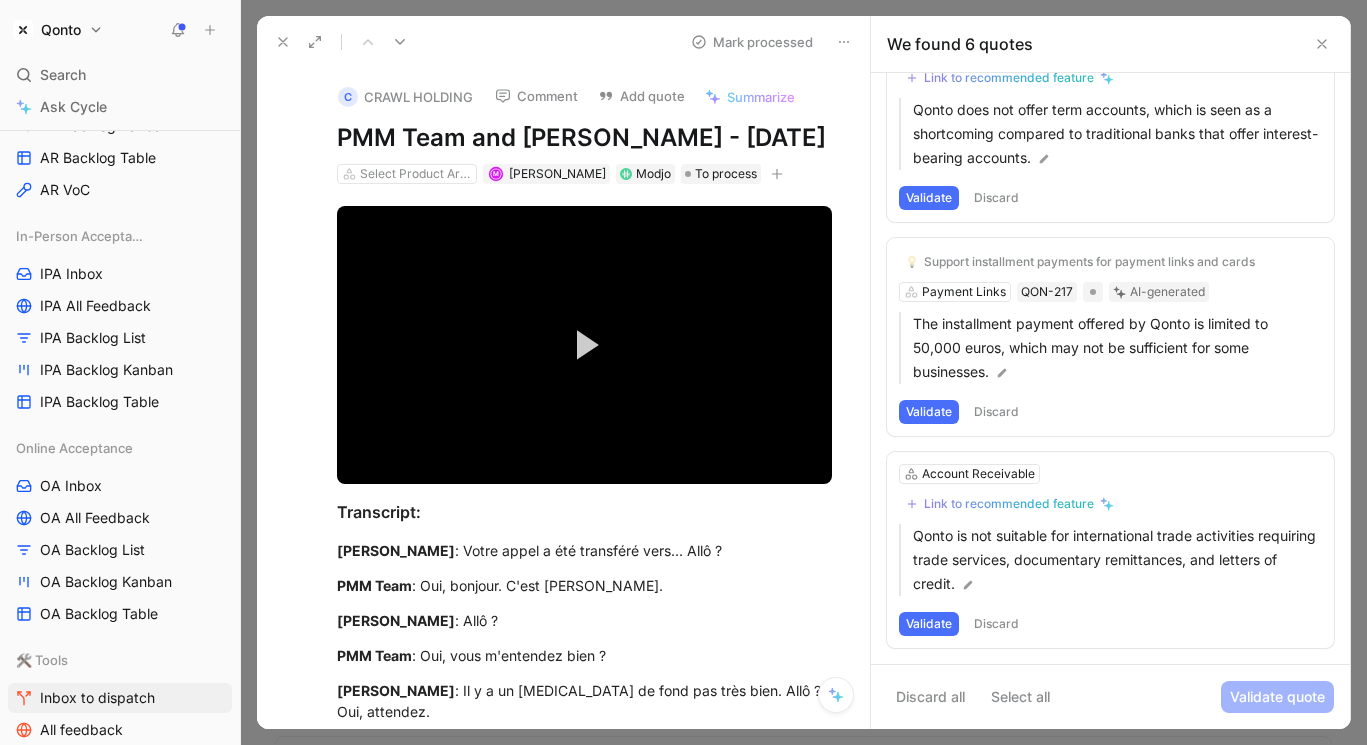 click 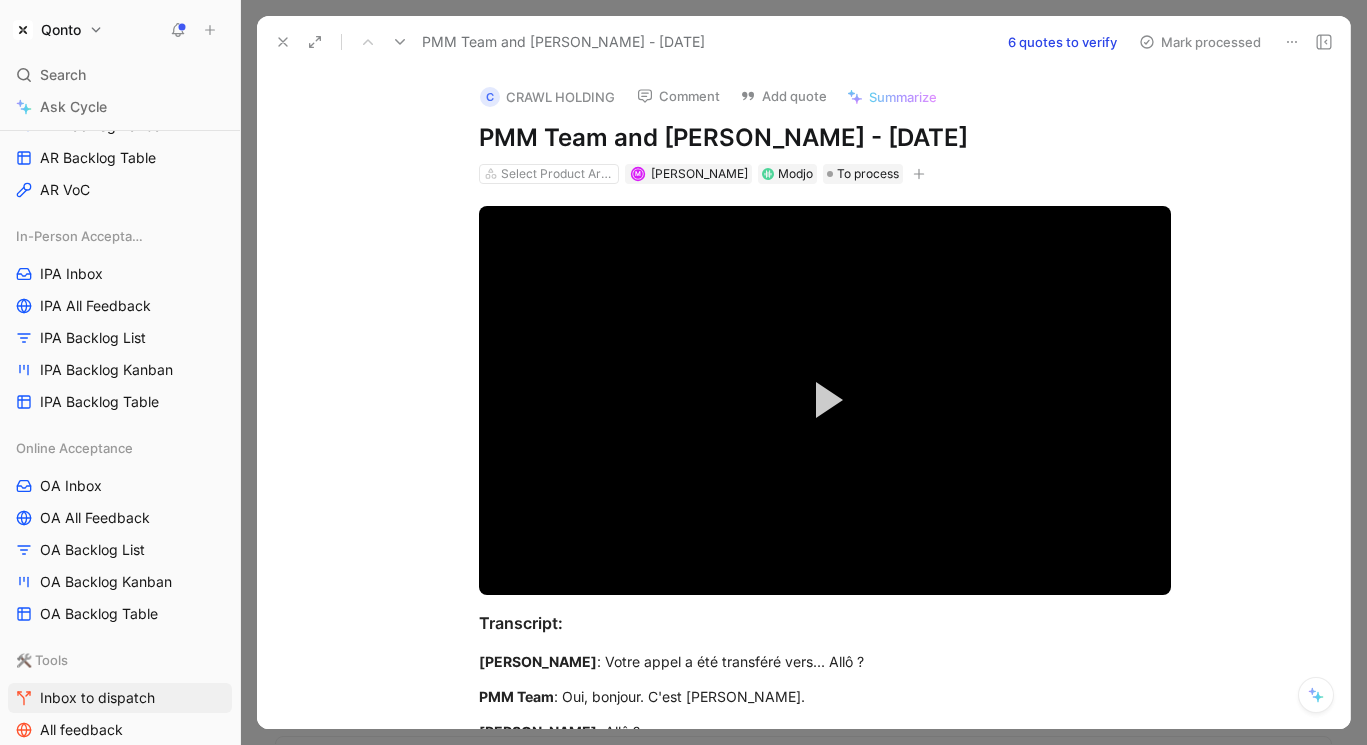 click 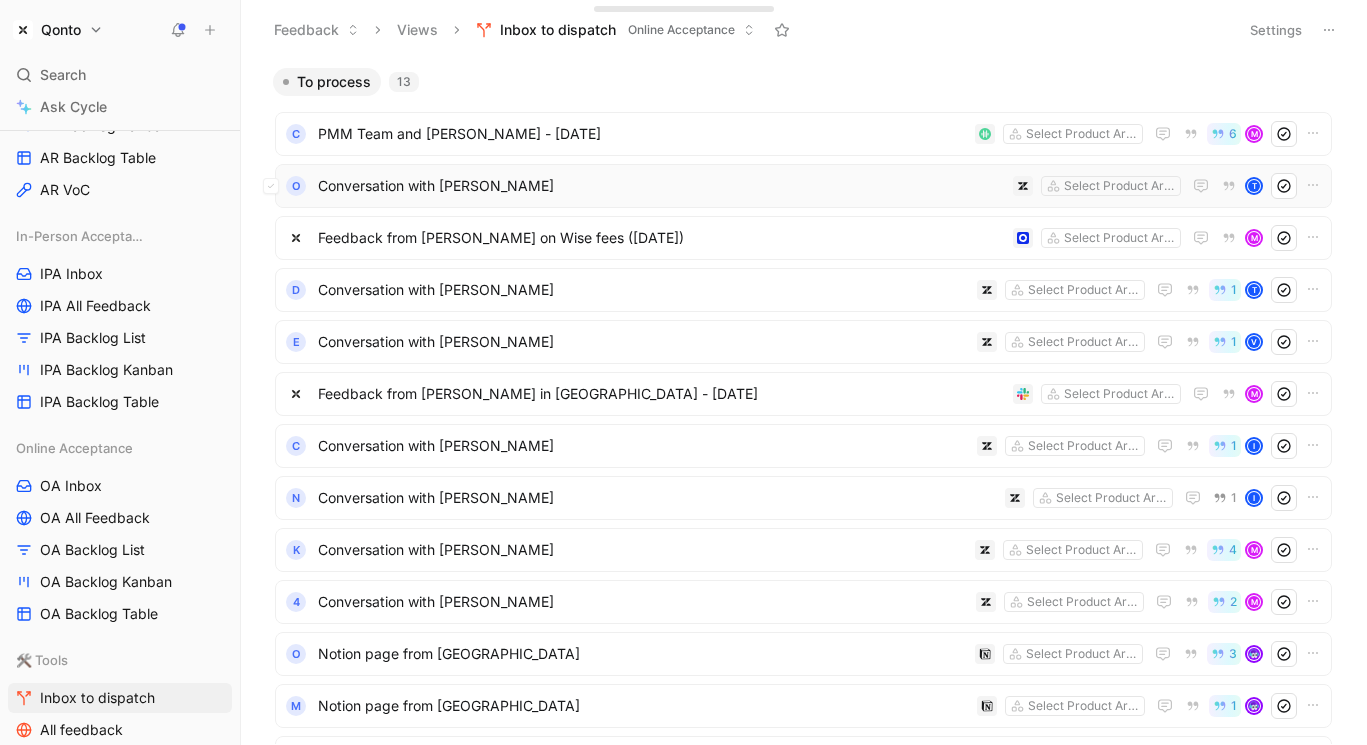 click on "Conversation with [PERSON_NAME]" at bounding box center [661, 186] 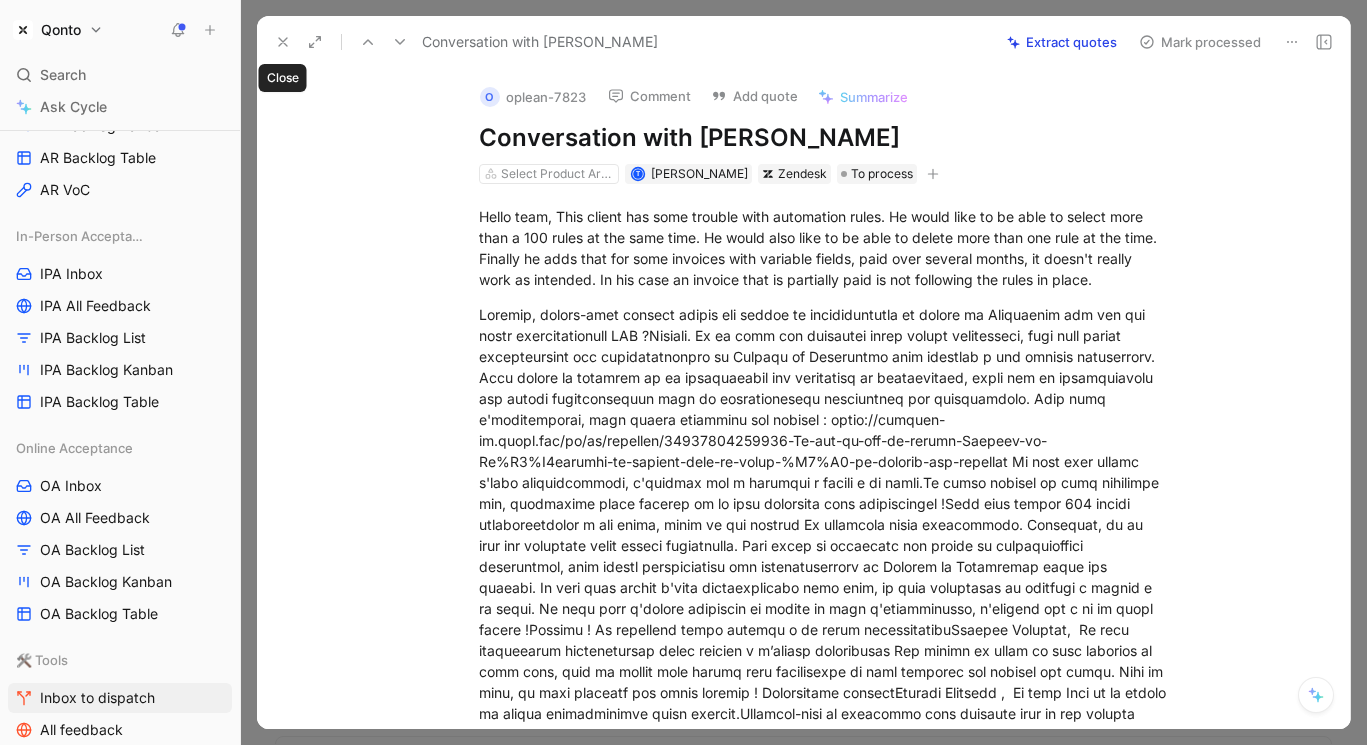 click 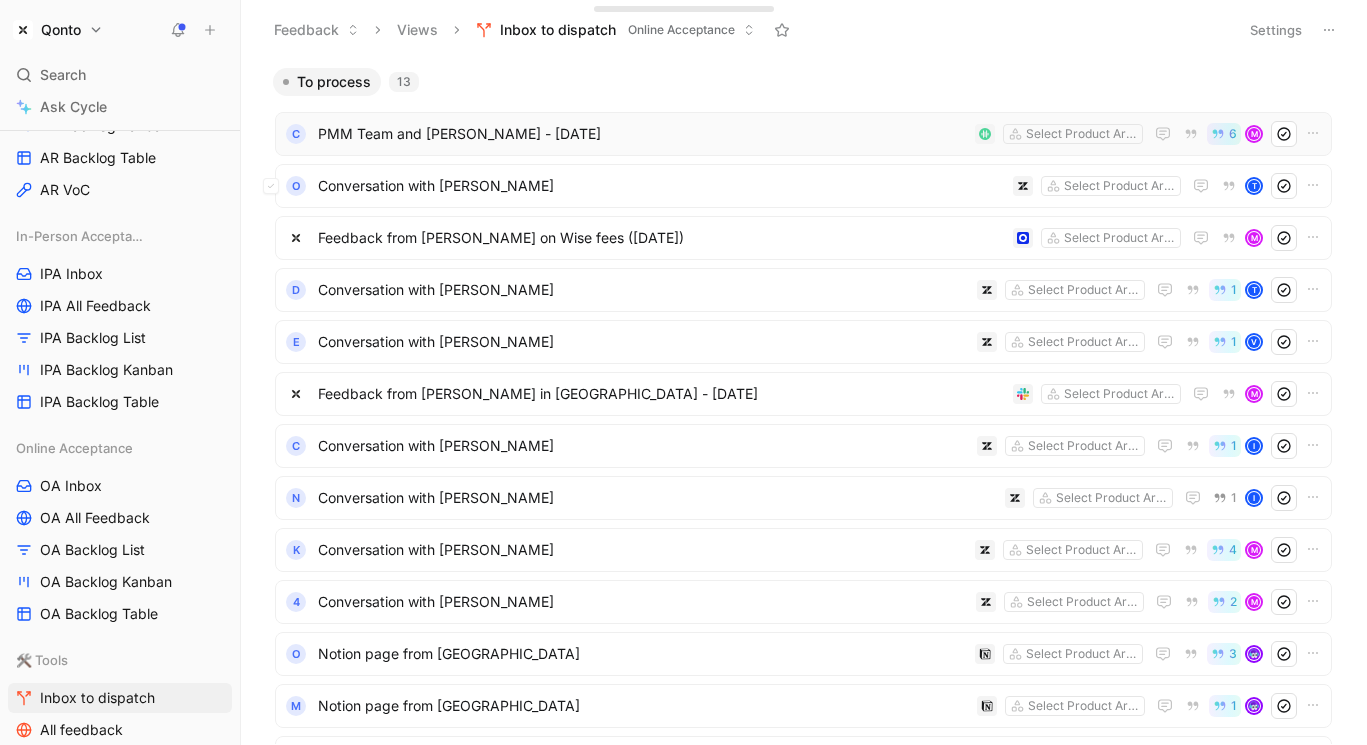 click on "PMM Team and [PERSON_NAME] - [DATE]" at bounding box center [642, 134] 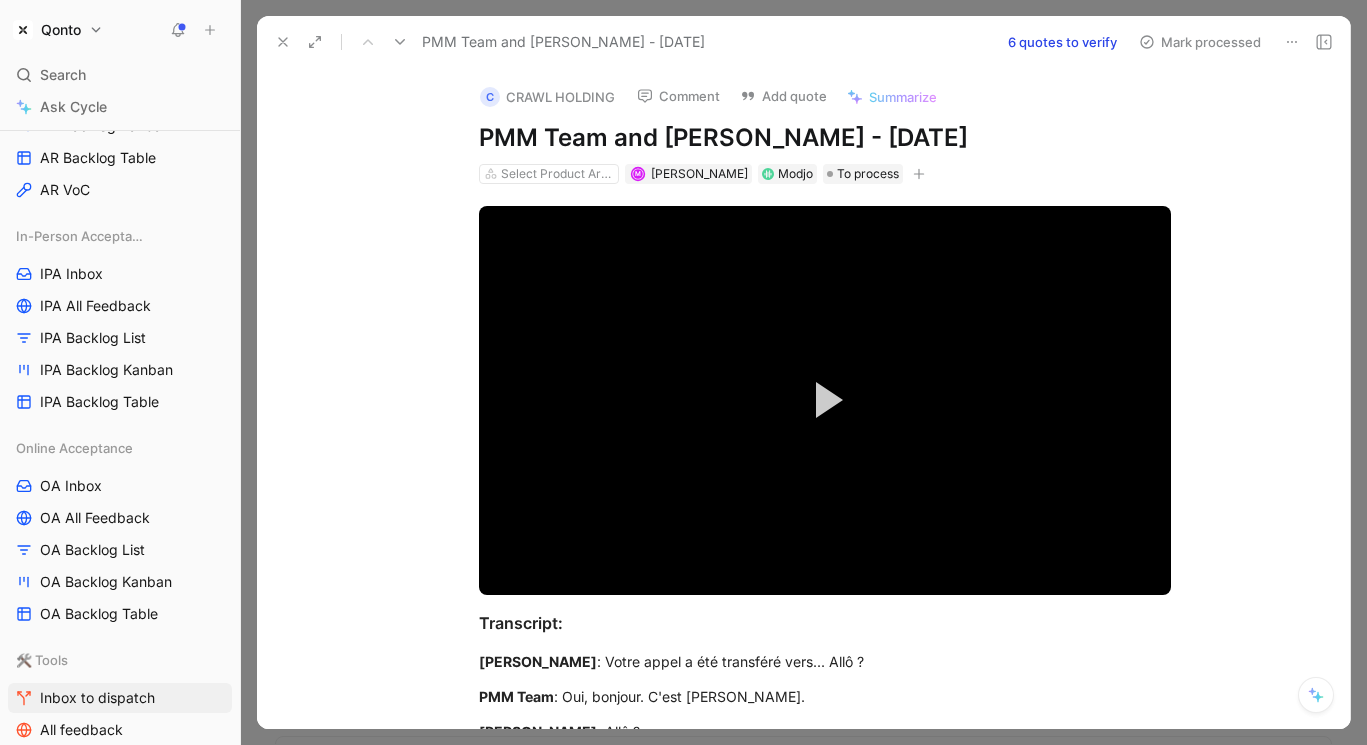 click on "C CRAWL HOLDING Comment Add quote [DEMOGRAPHIC_DATA]" at bounding box center (821, 91) 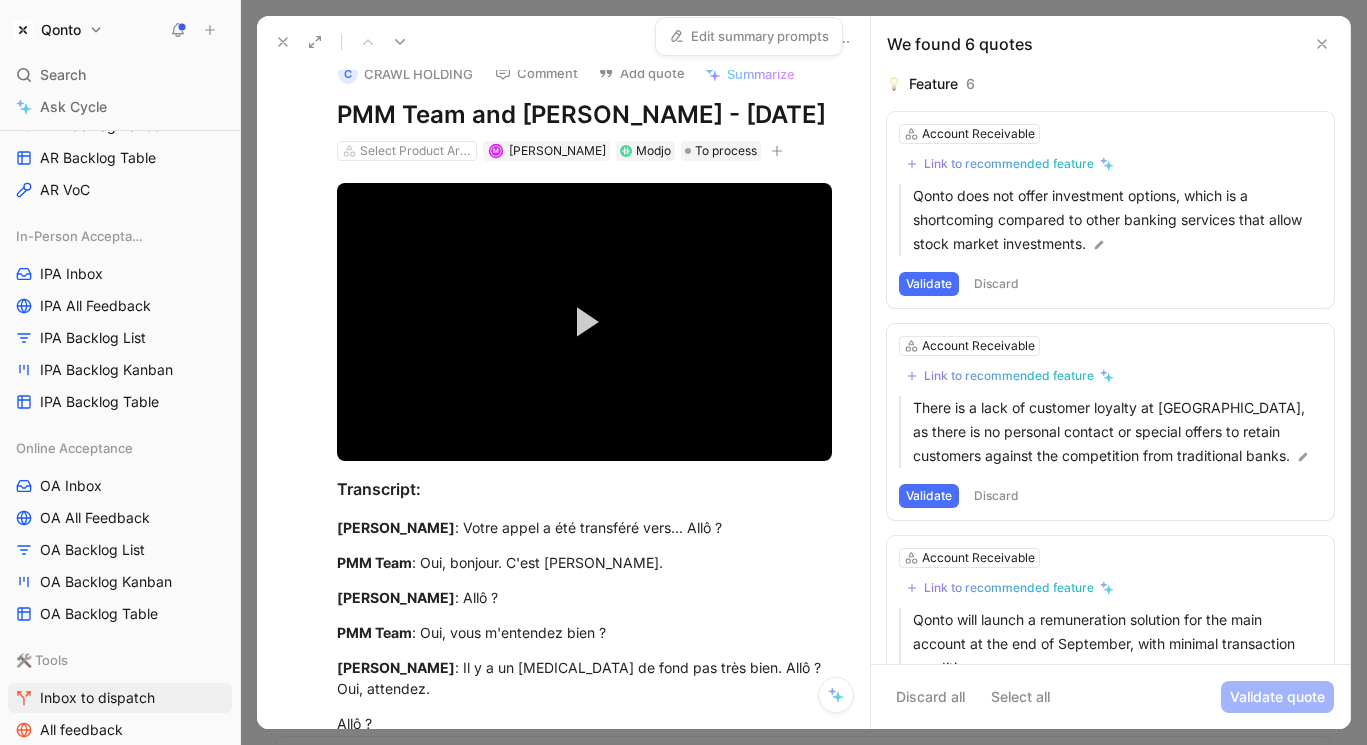 scroll, scrollTop: 14, scrollLeft: 0, axis: vertical 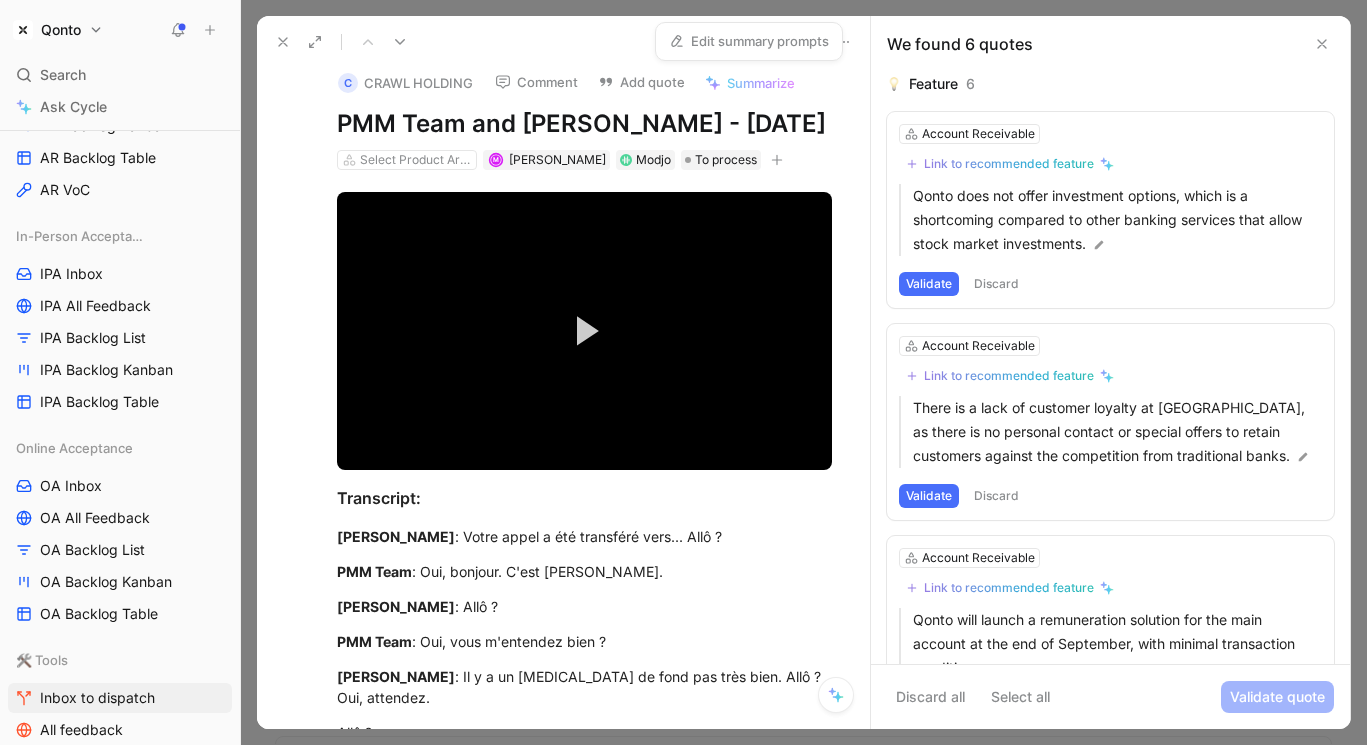 click on "Summarize" at bounding box center (761, 83) 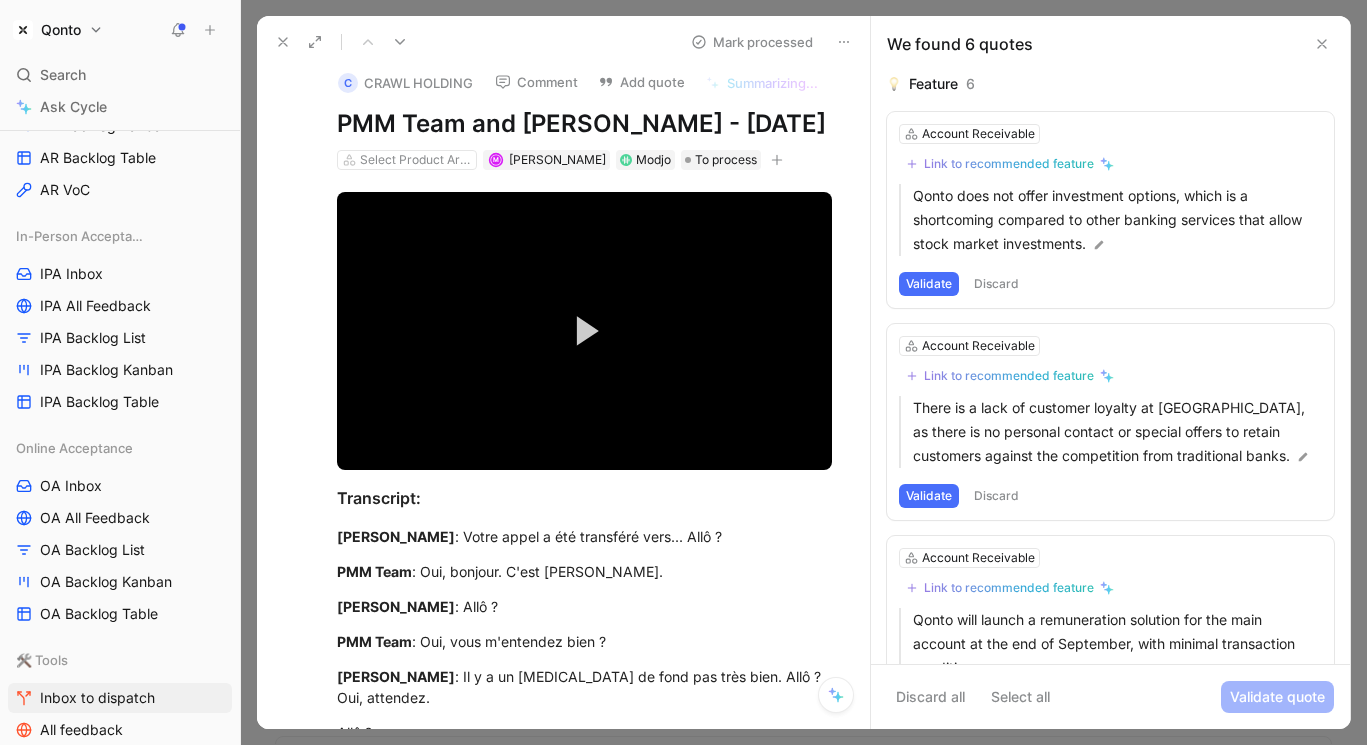 click at bounding box center [283, 42] 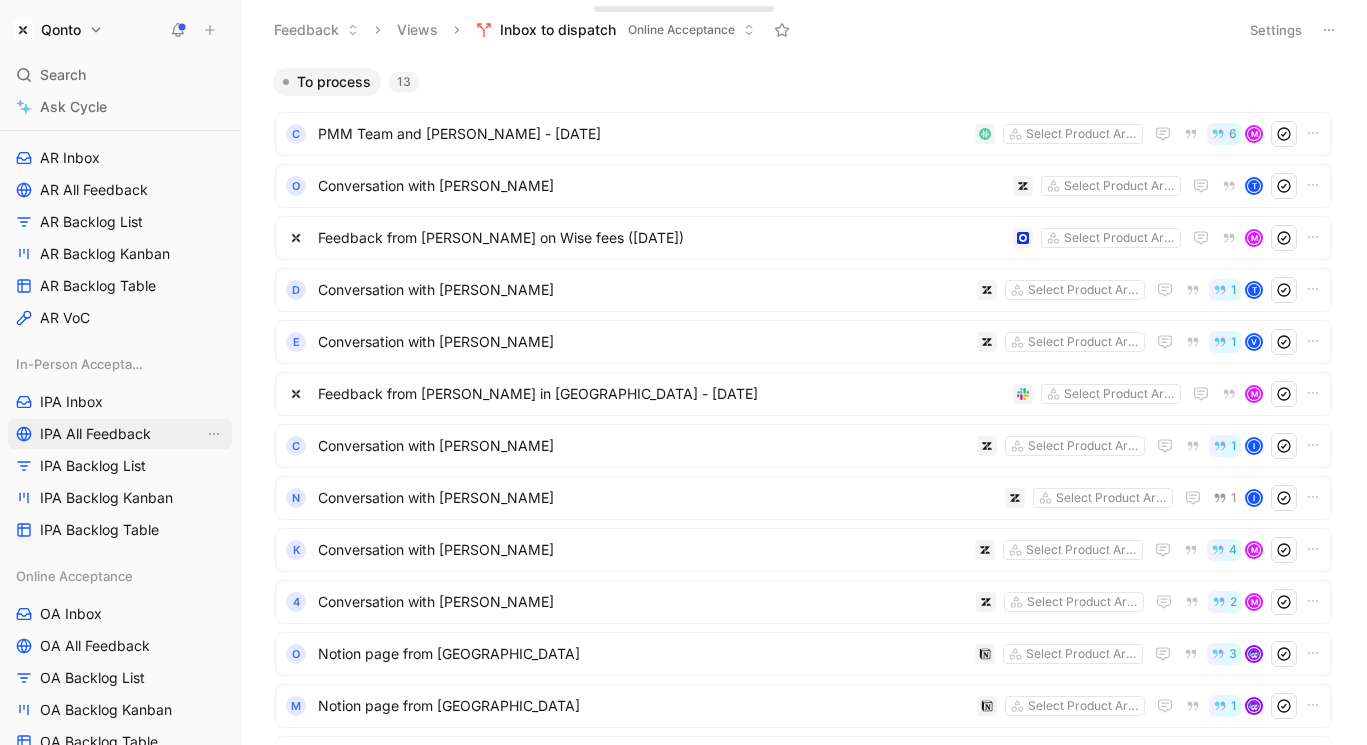 scroll, scrollTop: 316, scrollLeft: 0, axis: vertical 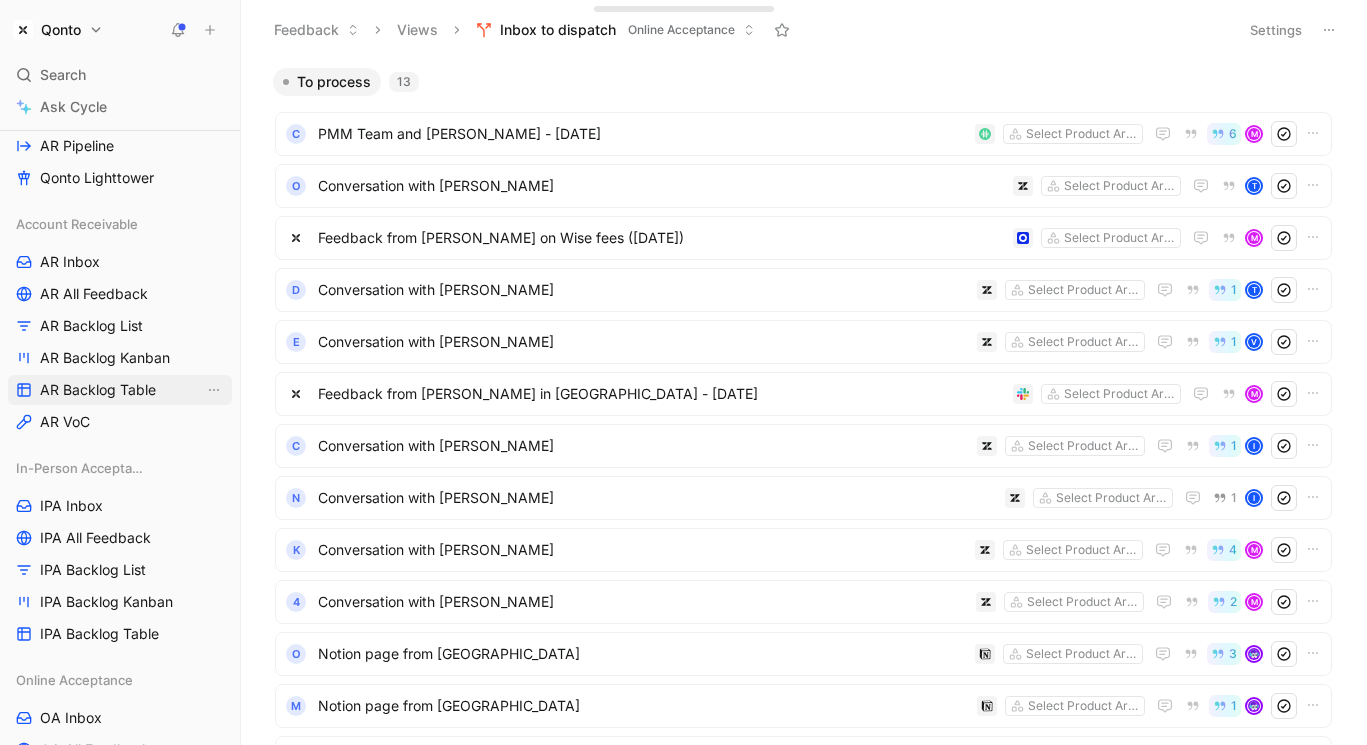 click on "AR Backlog Table" at bounding box center (98, 390) 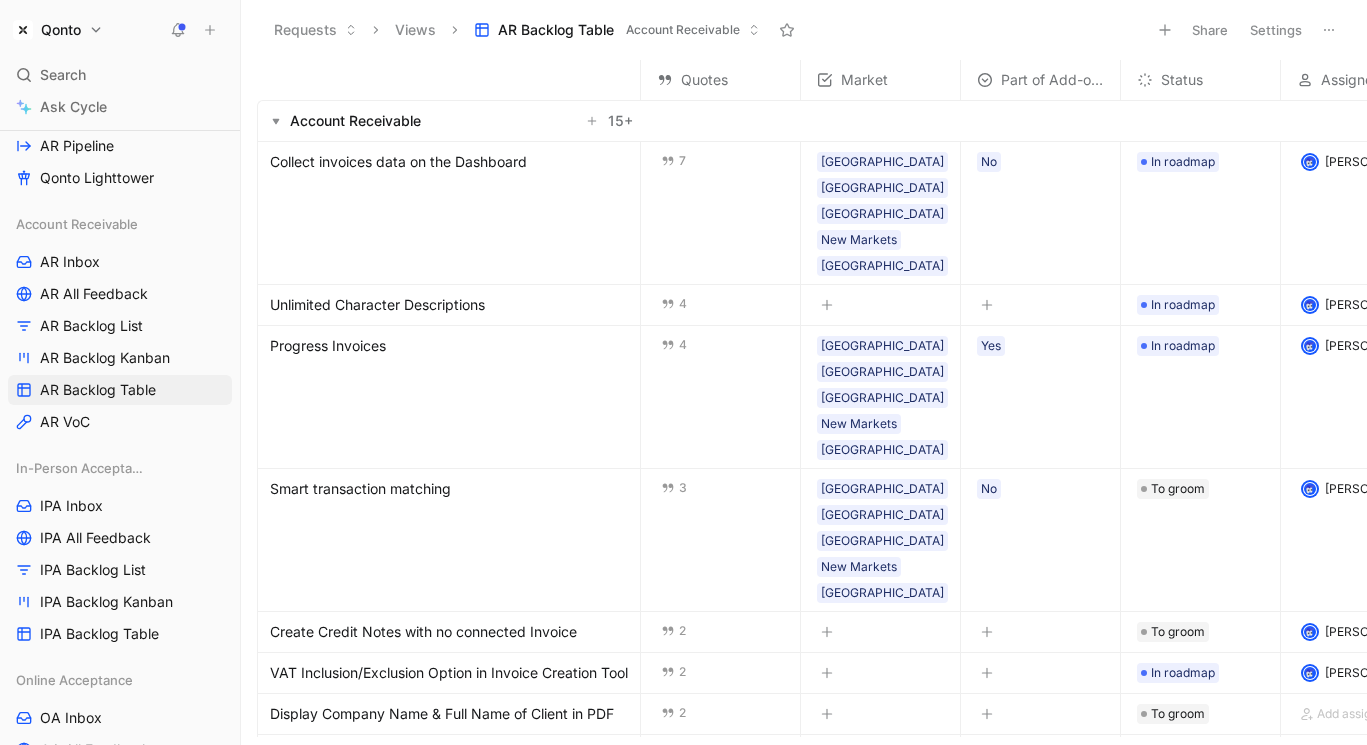scroll, scrollTop: 359, scrollLeft: 0, axis: vertical 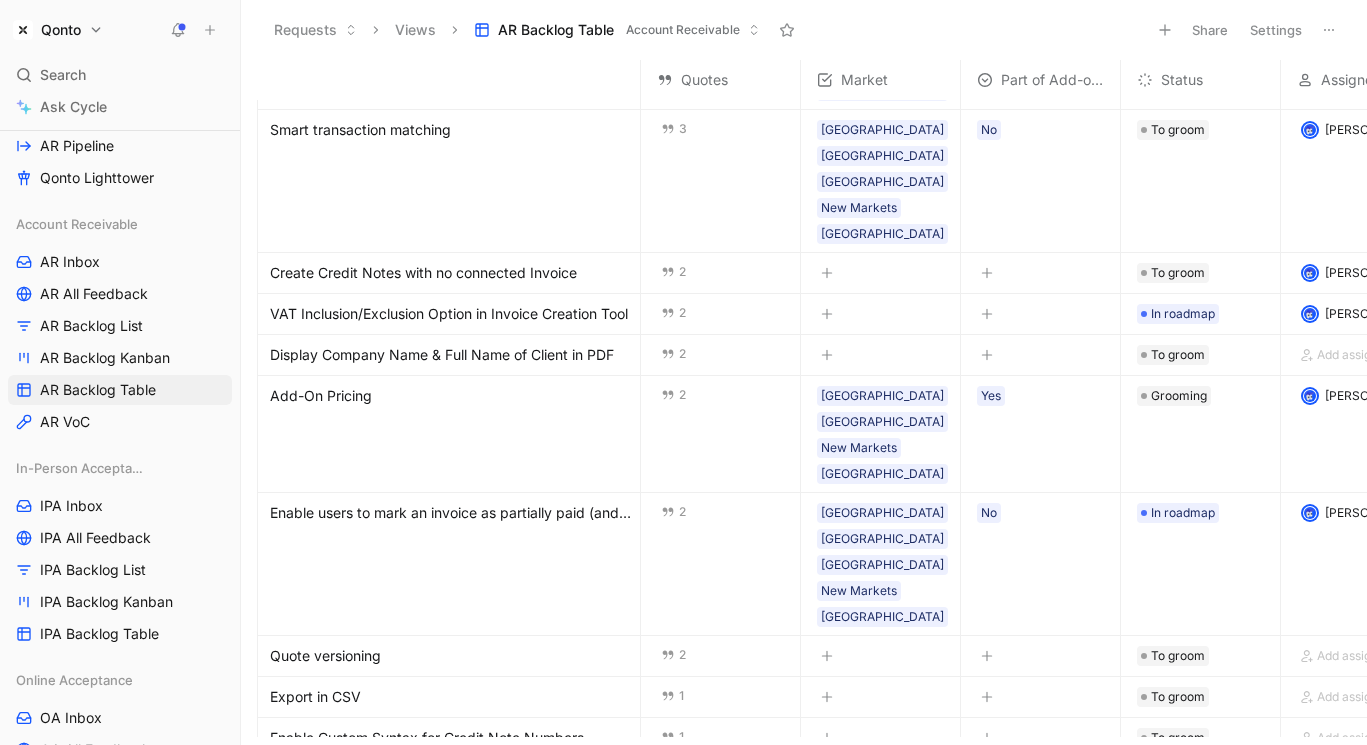 click on "Load 15 more" at bounding box center (310, 943) 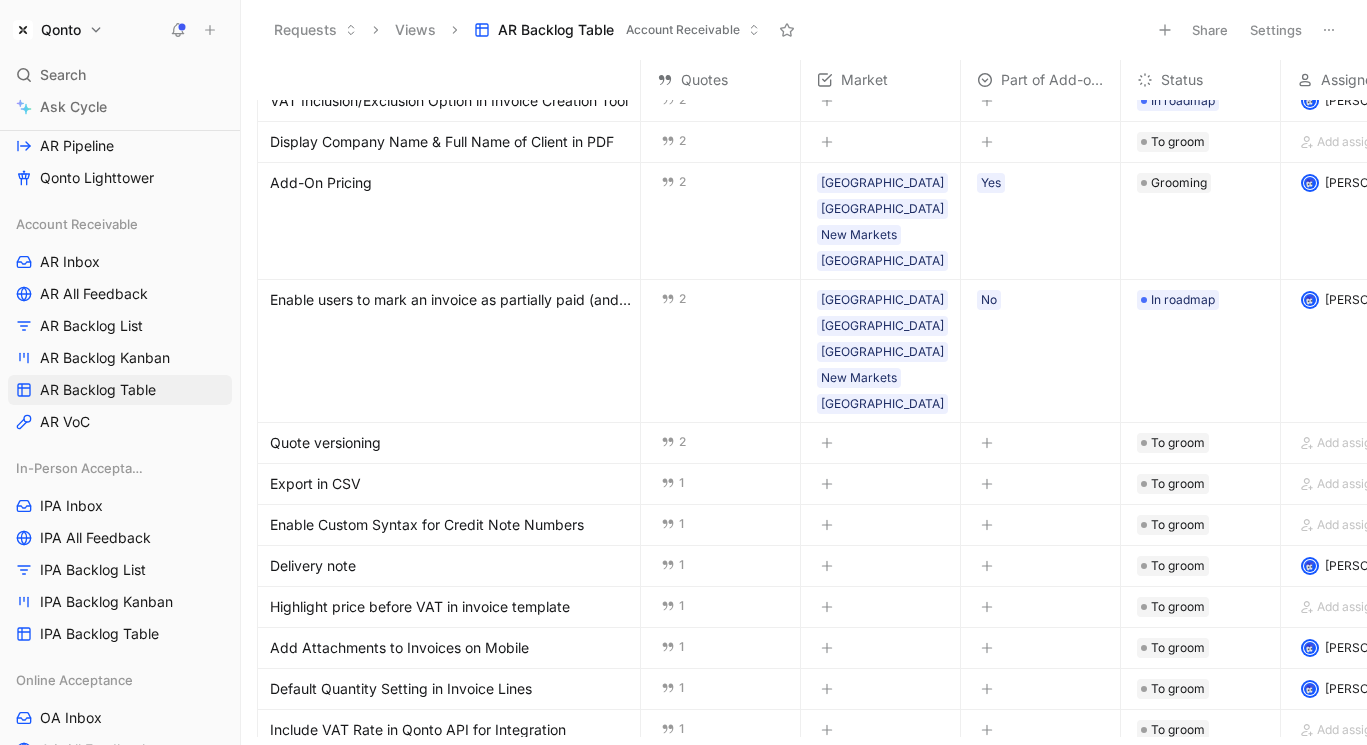 scroll, scrollTop: 851, scrollLeft: 0, axis: vertical 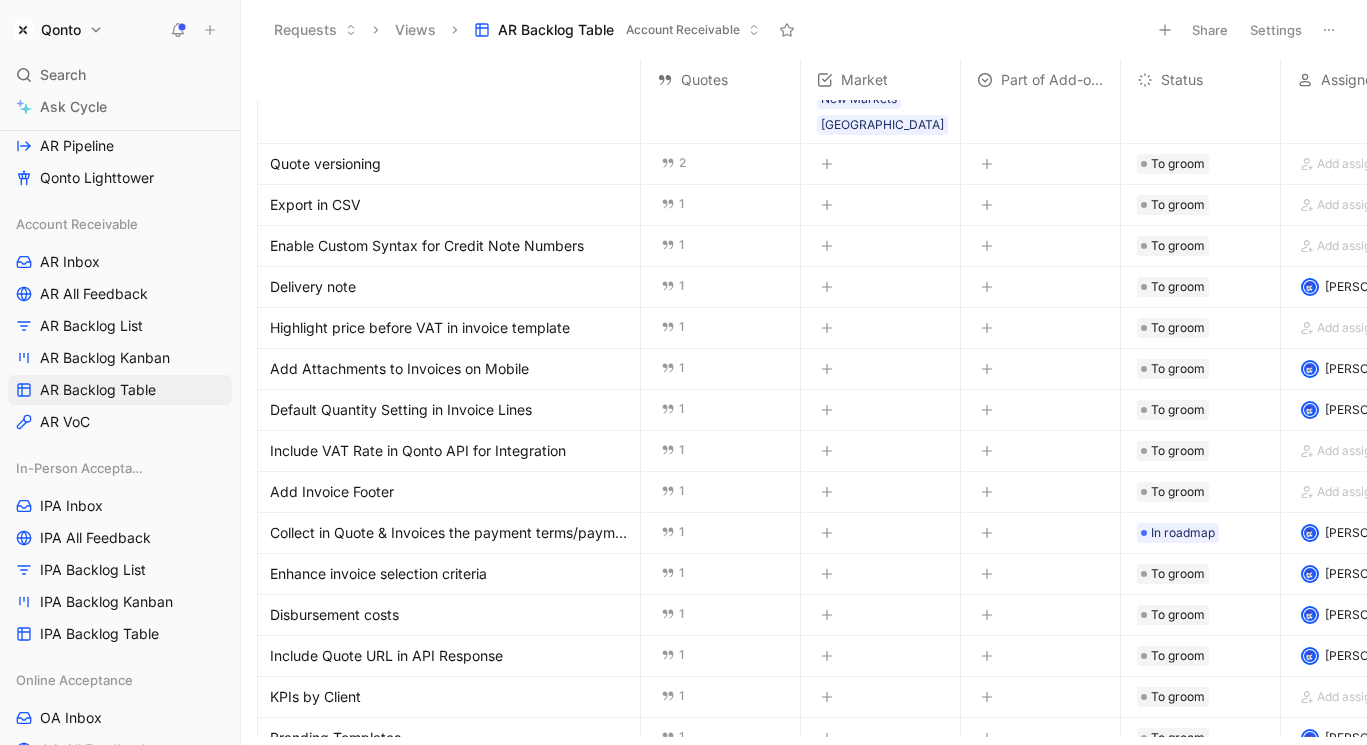click on "Load 15 more" at bounding box center (310, 943) 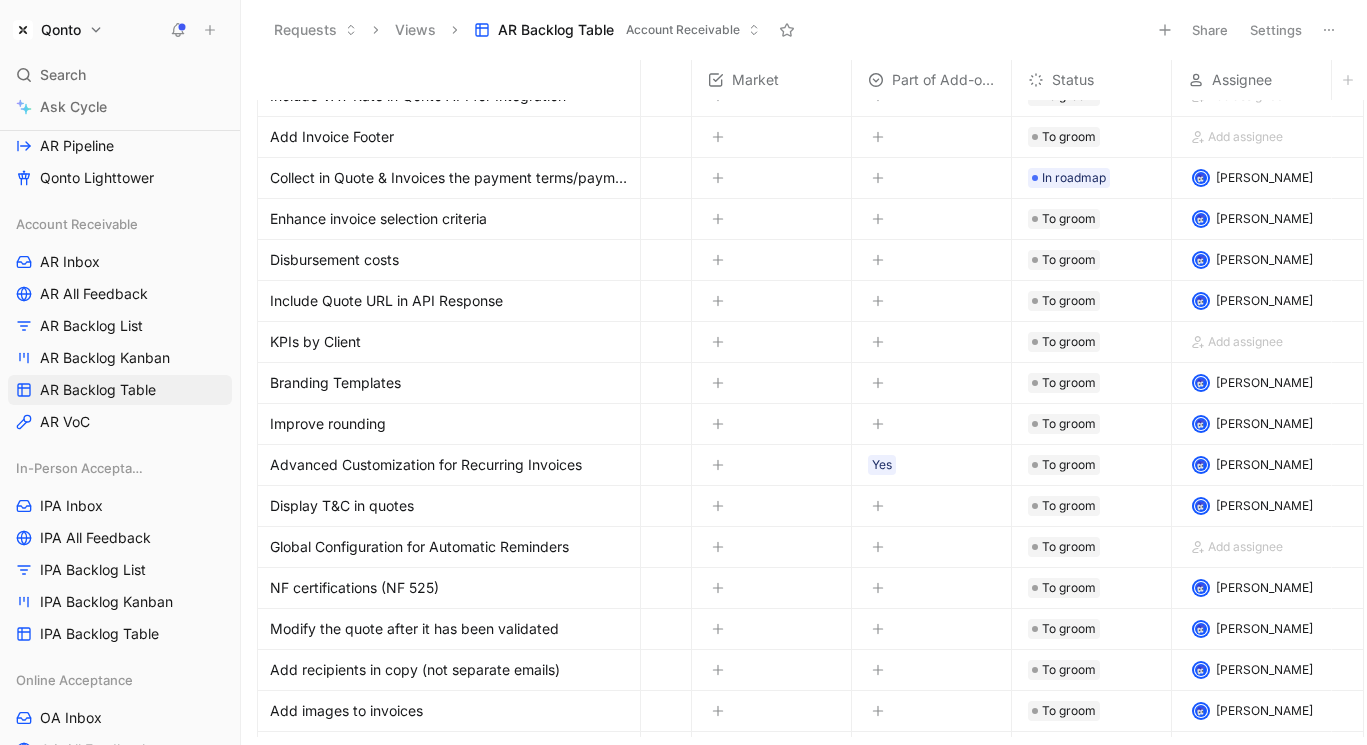scroll, scrollTop: 1199, scrollLeft: 109, axis: both 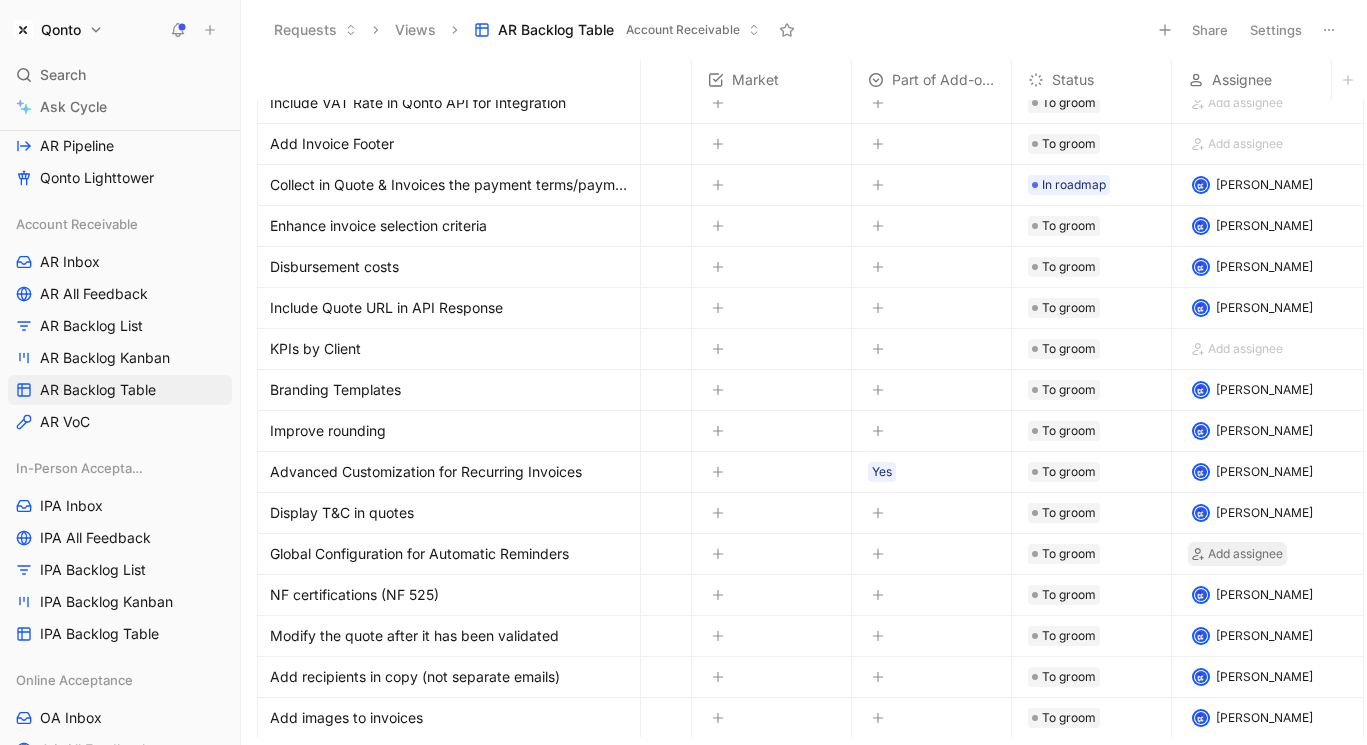 click on "Add assignee" at bounding box center [1245, 554] 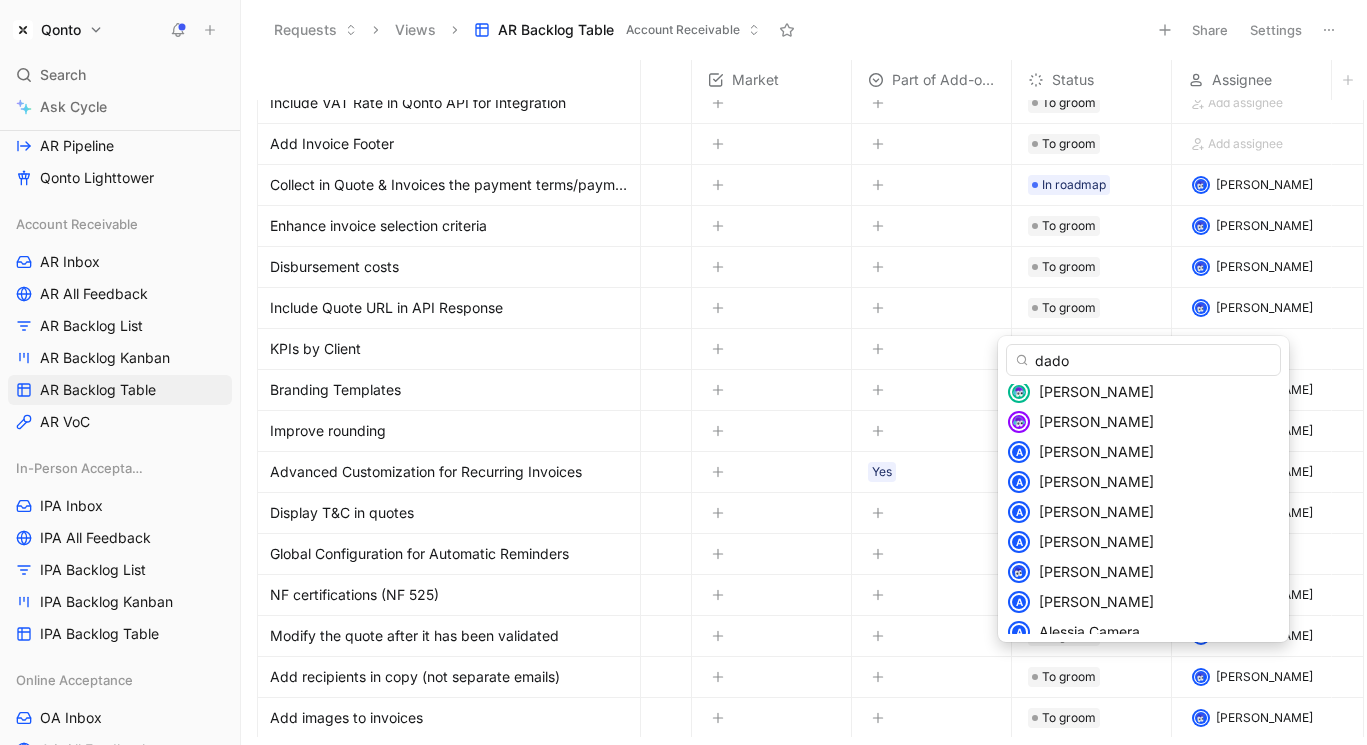 scroll, scrollTop: 0, scrollLeft: 0, axis: both 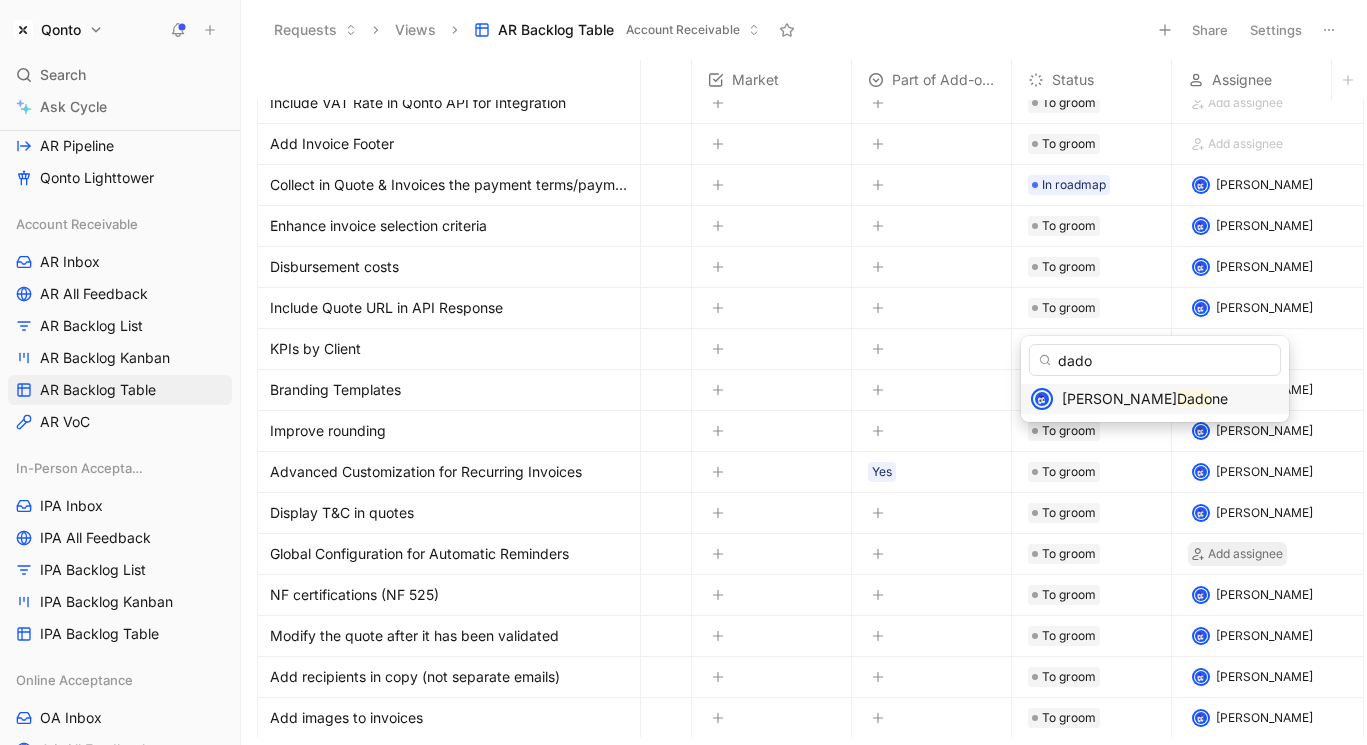 type on "dado" 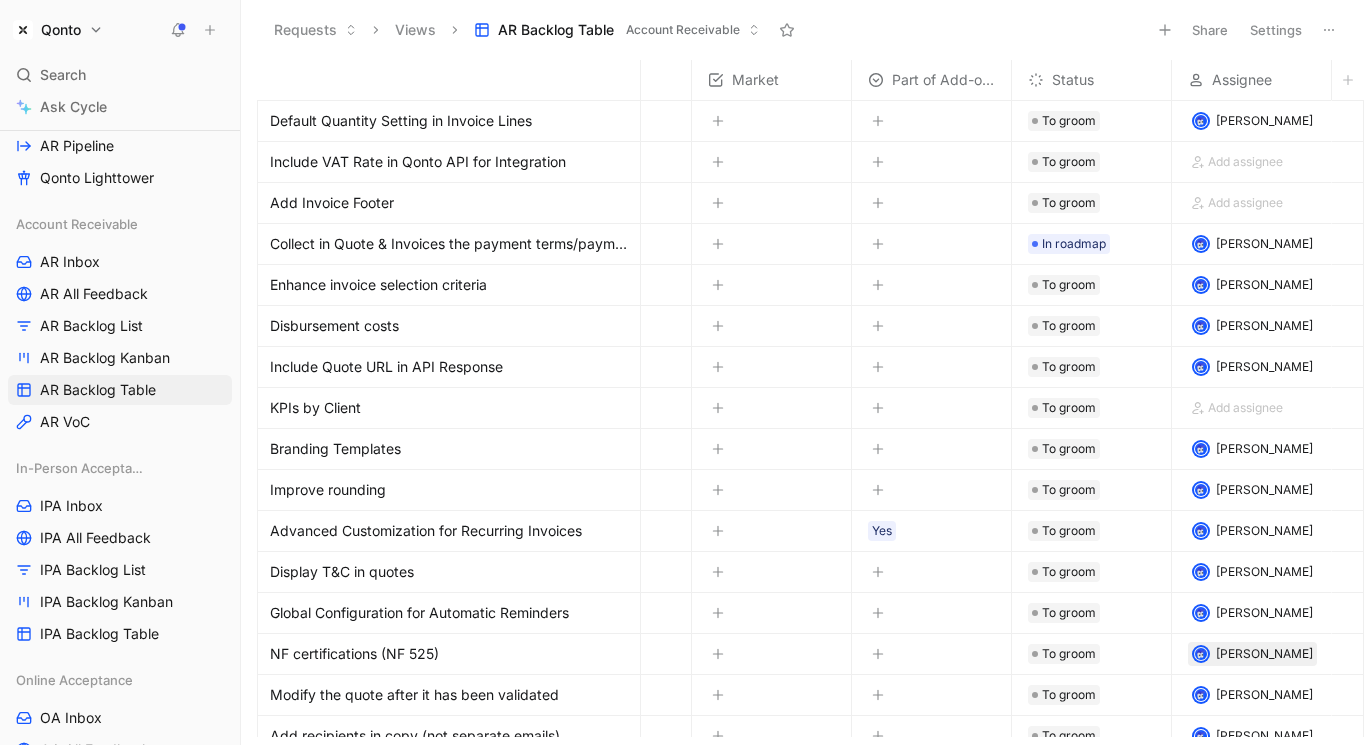 scroll, scrollTop: 1098, scrollLeft: 109, axis: both 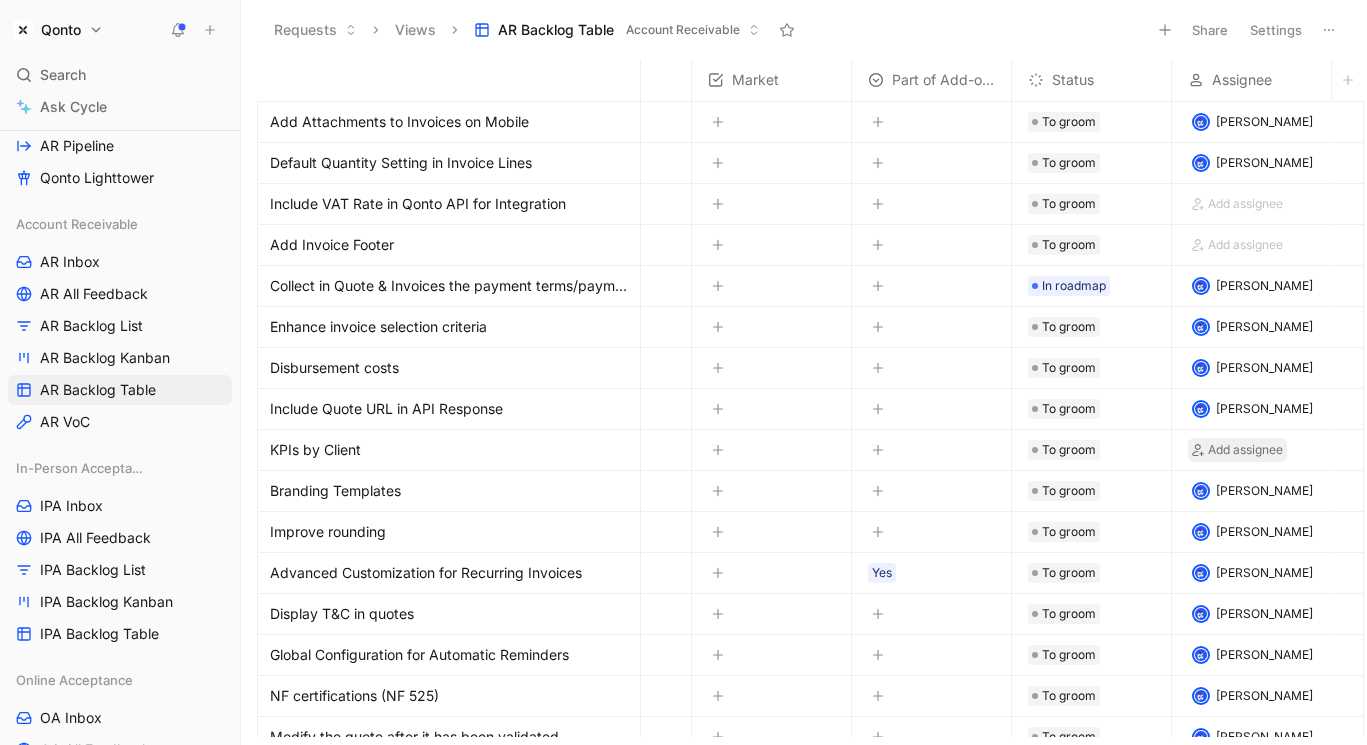 click on "Add assignee" at bounding box center (1245, 450) 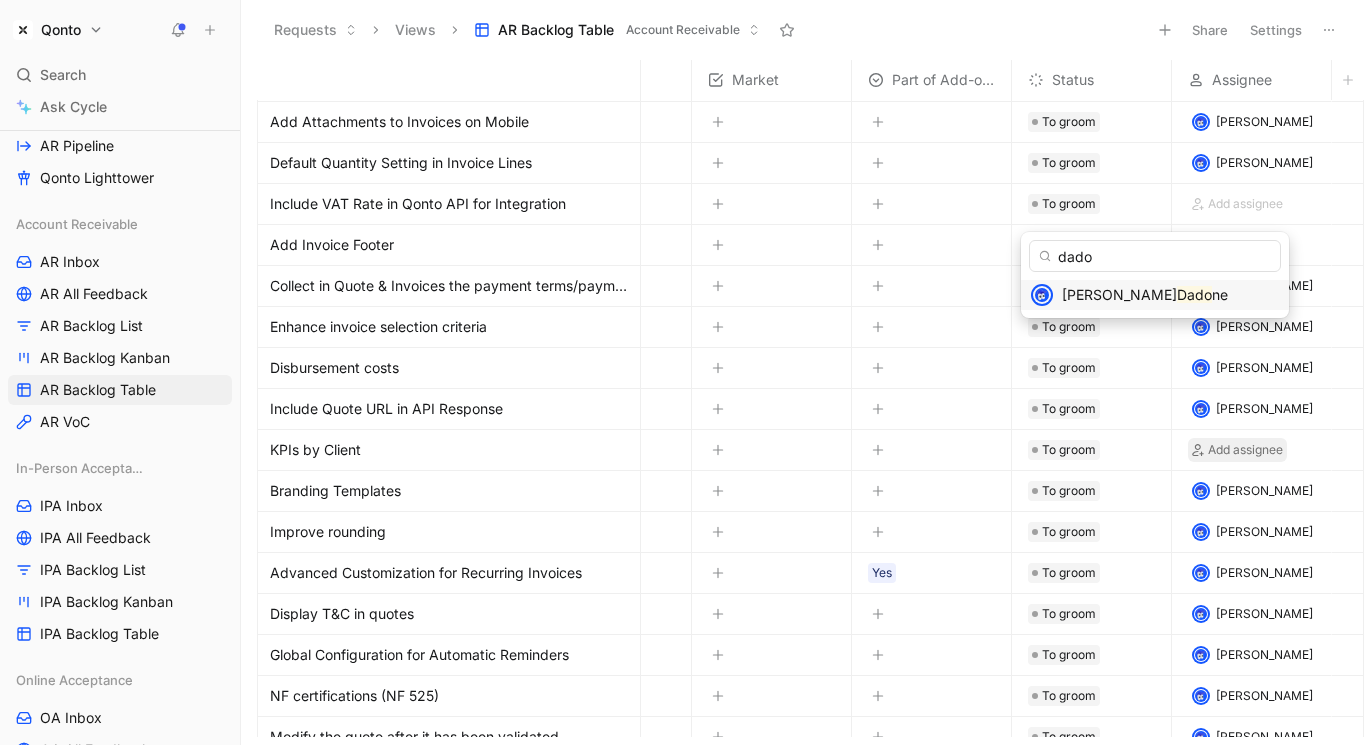 type on "dado" 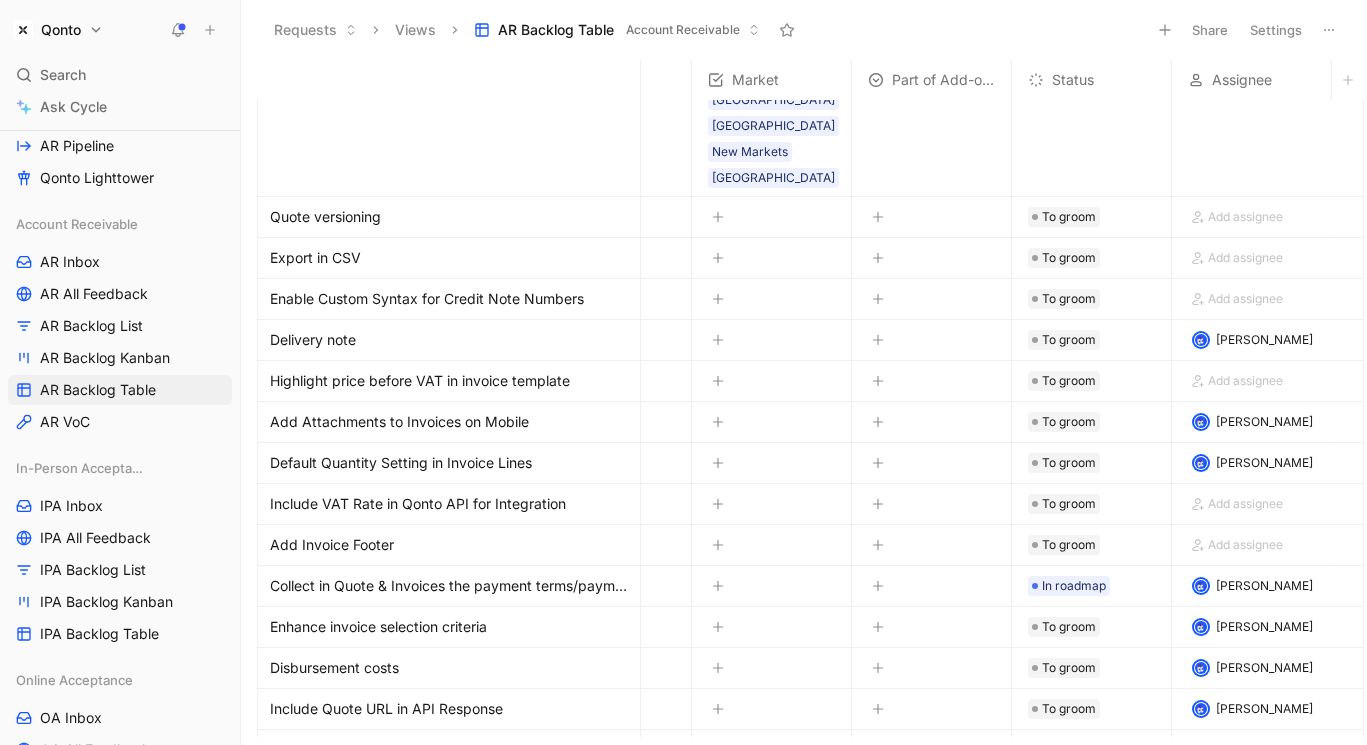 scroll, scrollTop: 762, scrollLeft: 109, axis: both 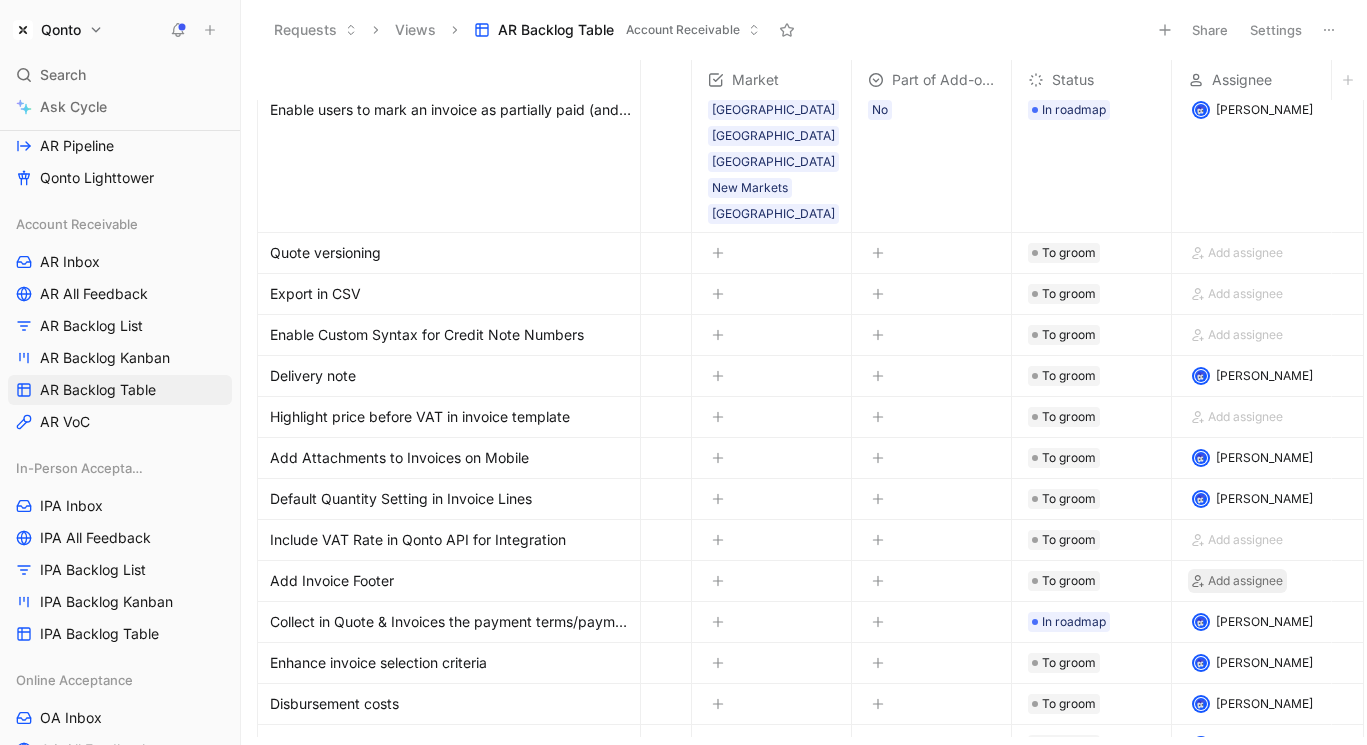click on "Add assignee" at bounding box center (1237, 581) 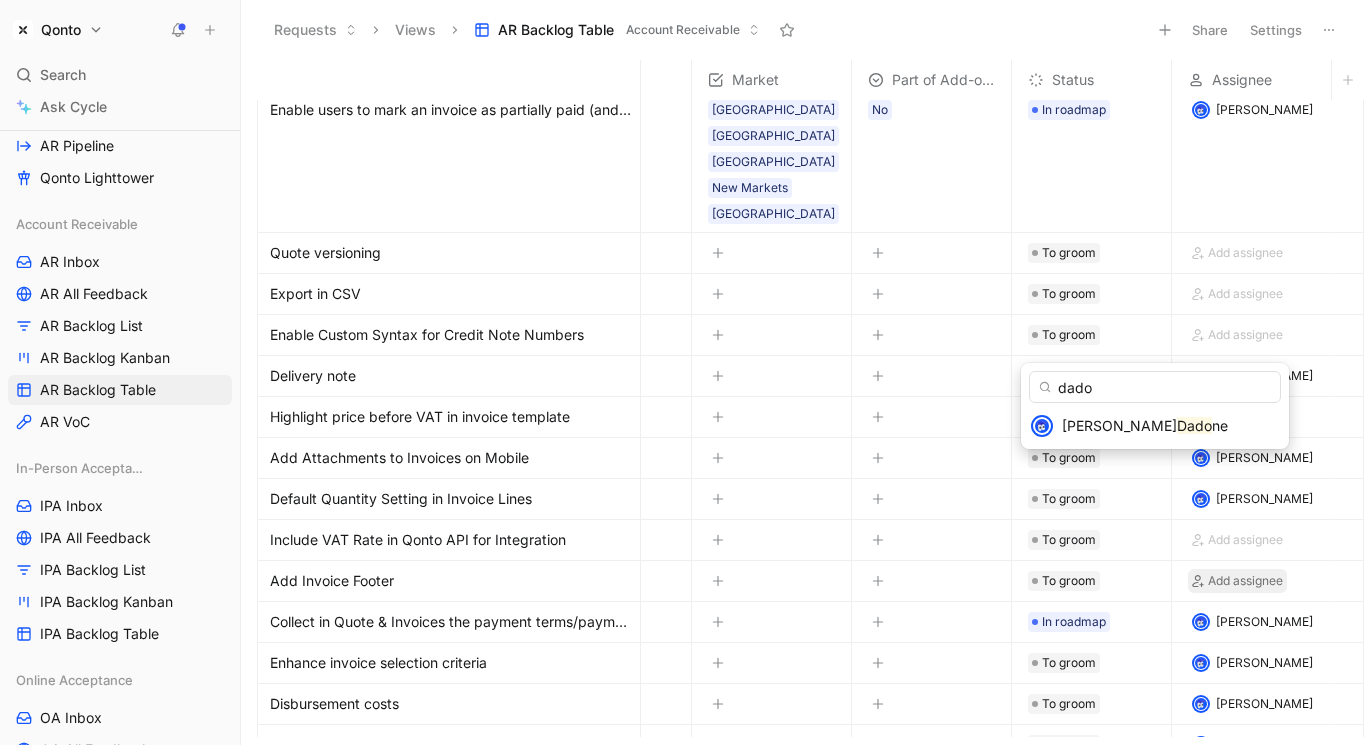 type on "dado" 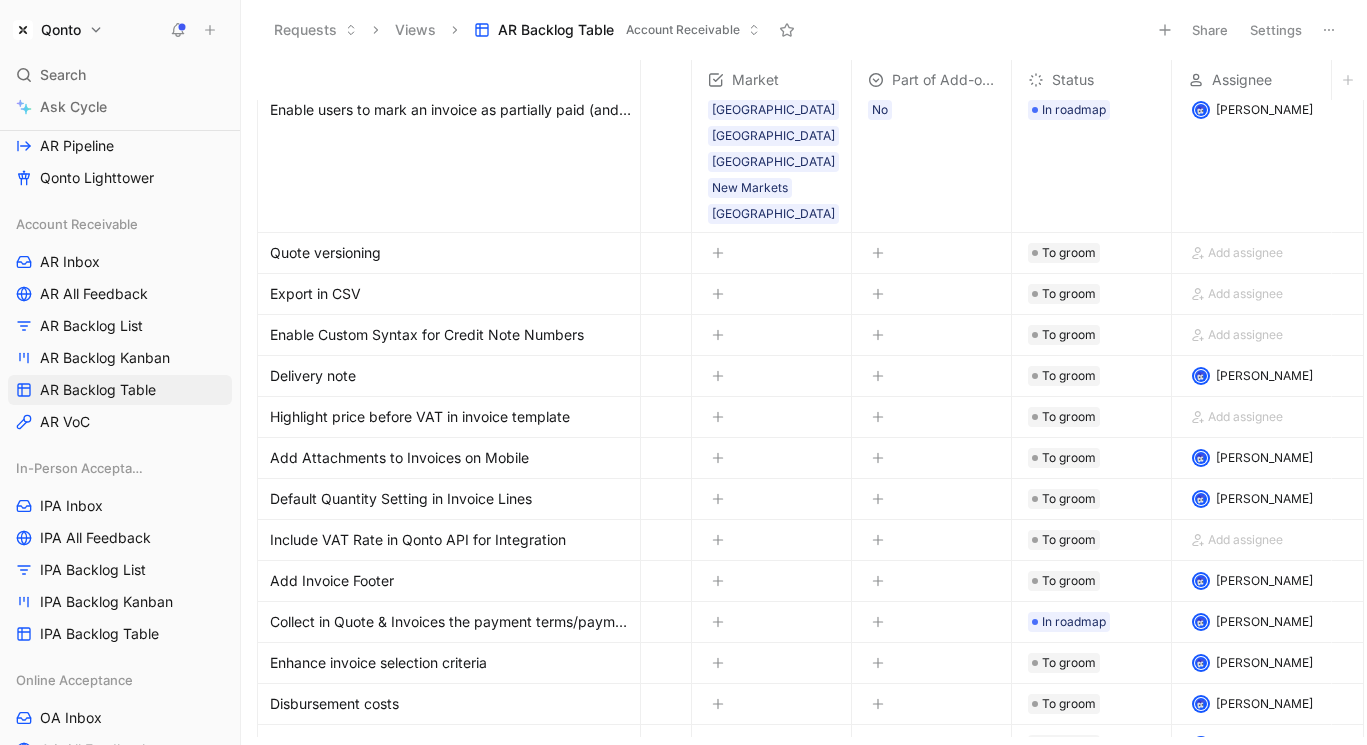 click on "Add assignee" at bounding box center (1251, 540) 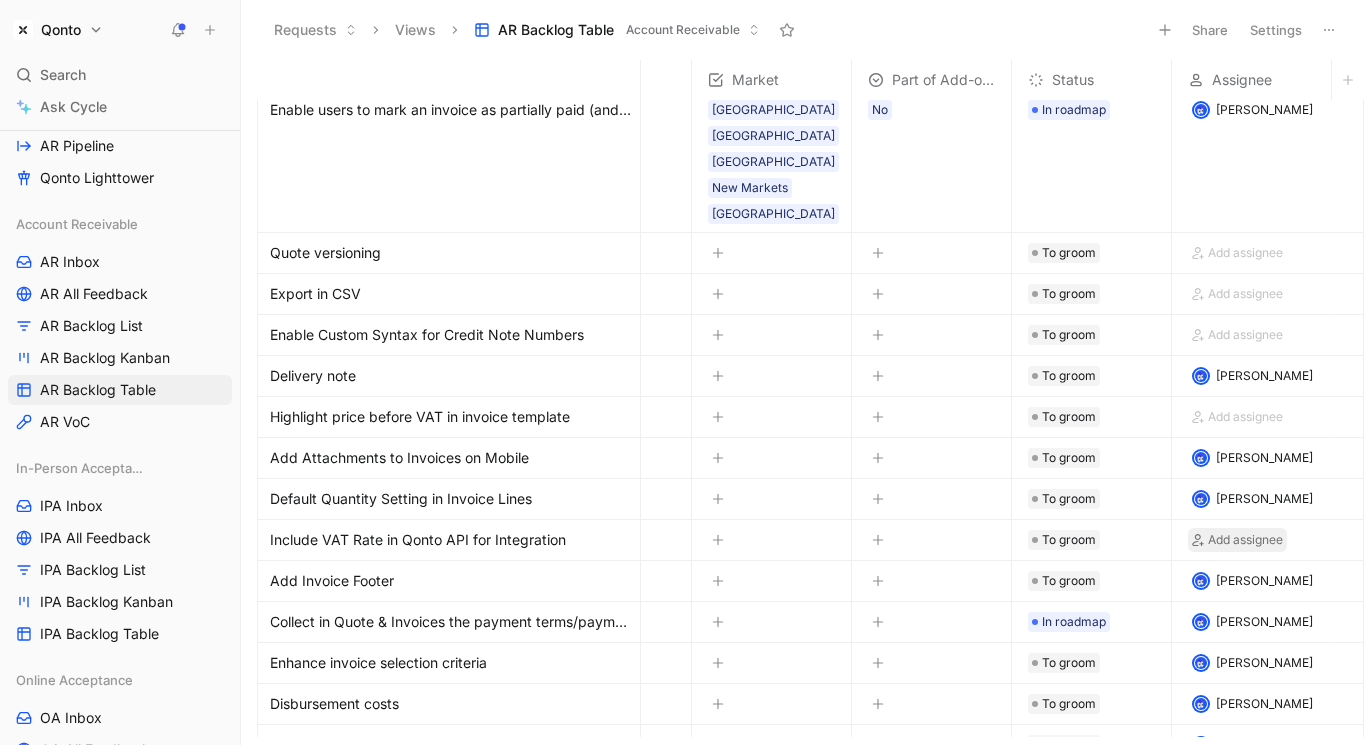click on "Add assignee" at bounding box center (1245, 540) 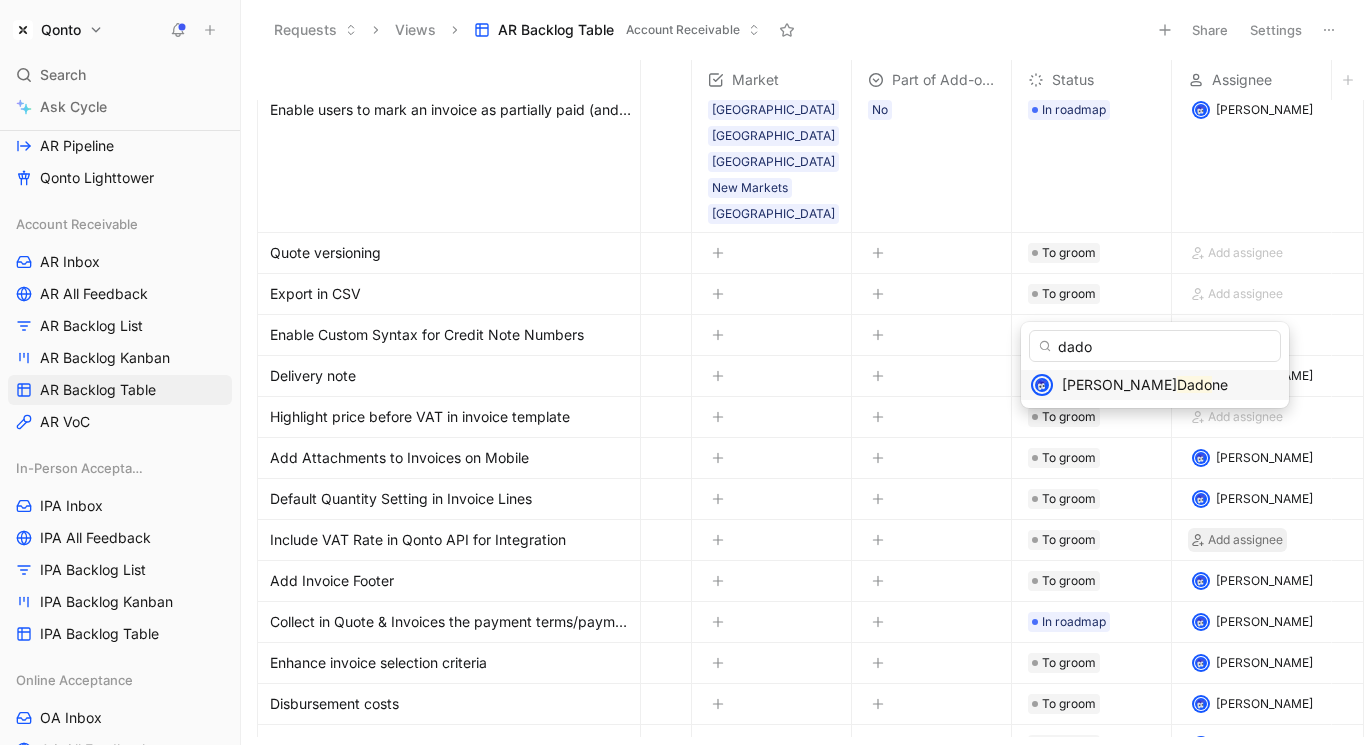 type on "dado" 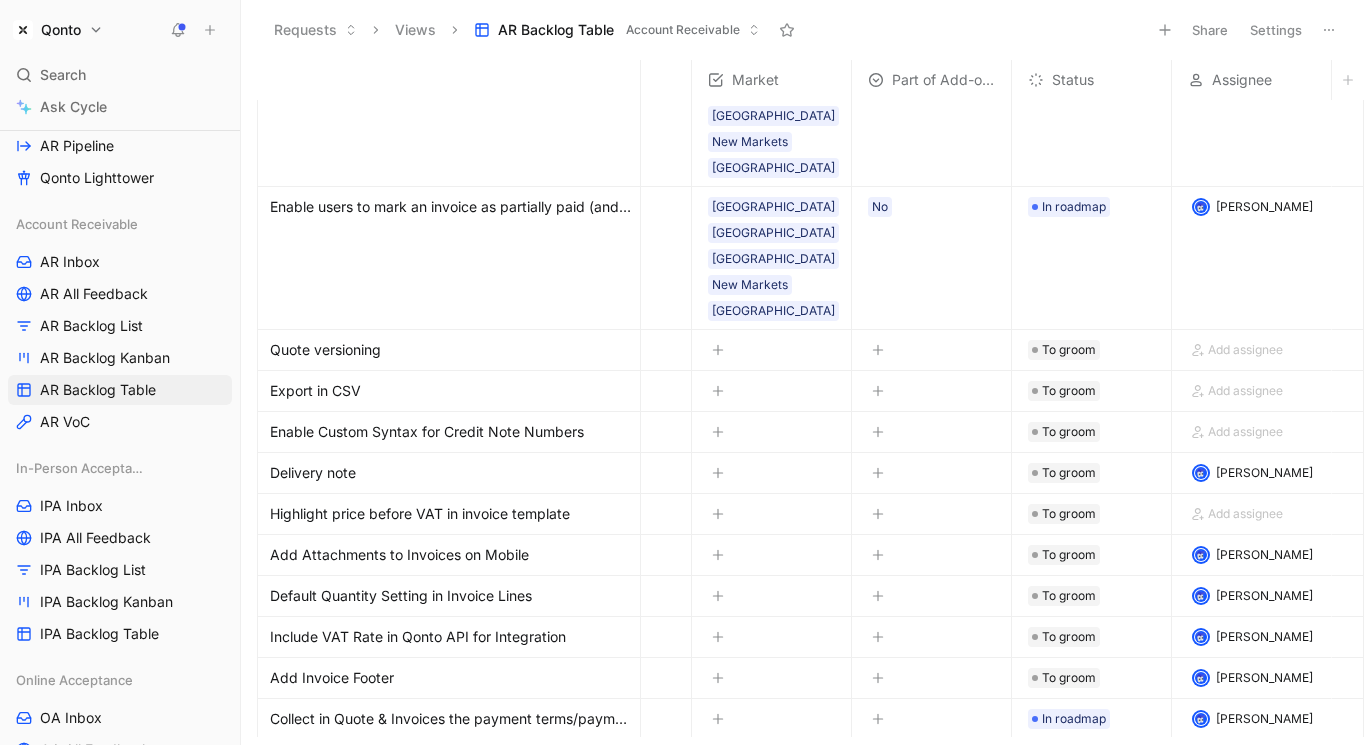 scroll, scrollTop: 574, scrollLeft: 109, axis: both 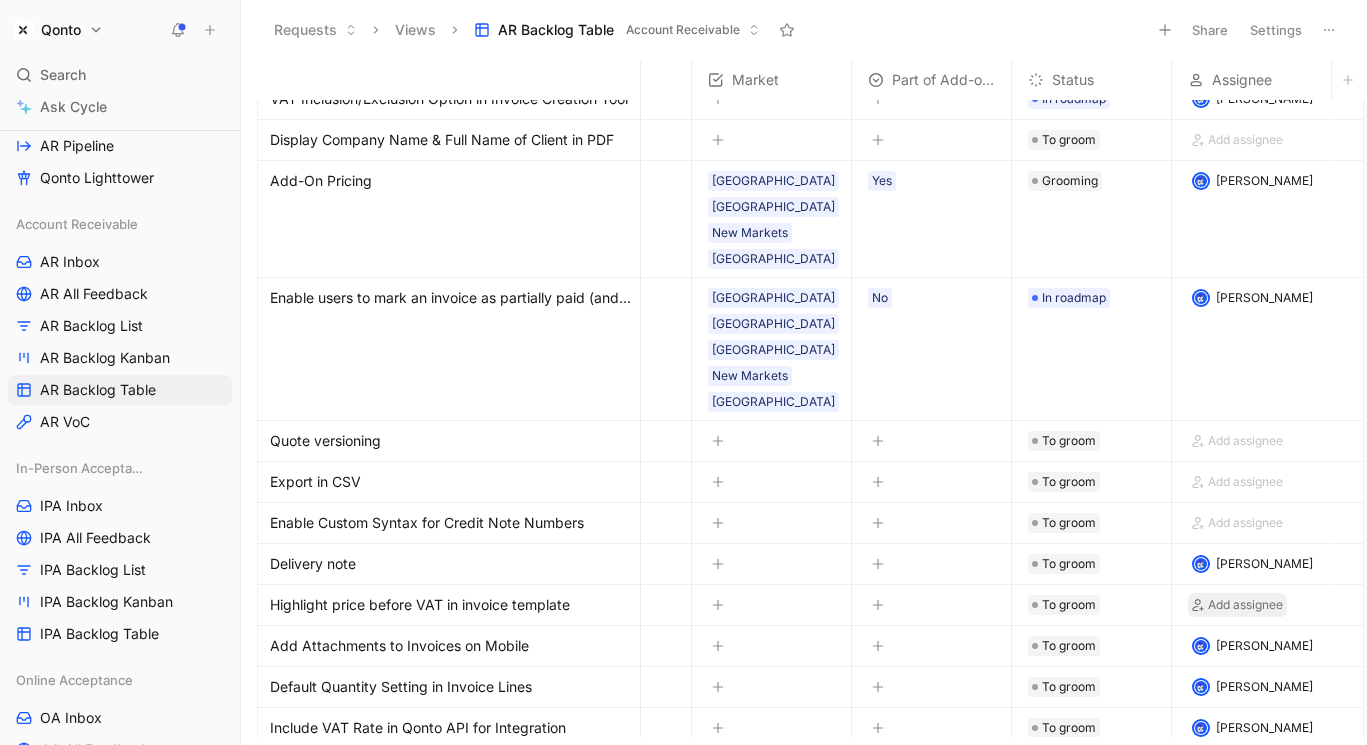 click on "Add assignee" at bounding box center (1245, 605) 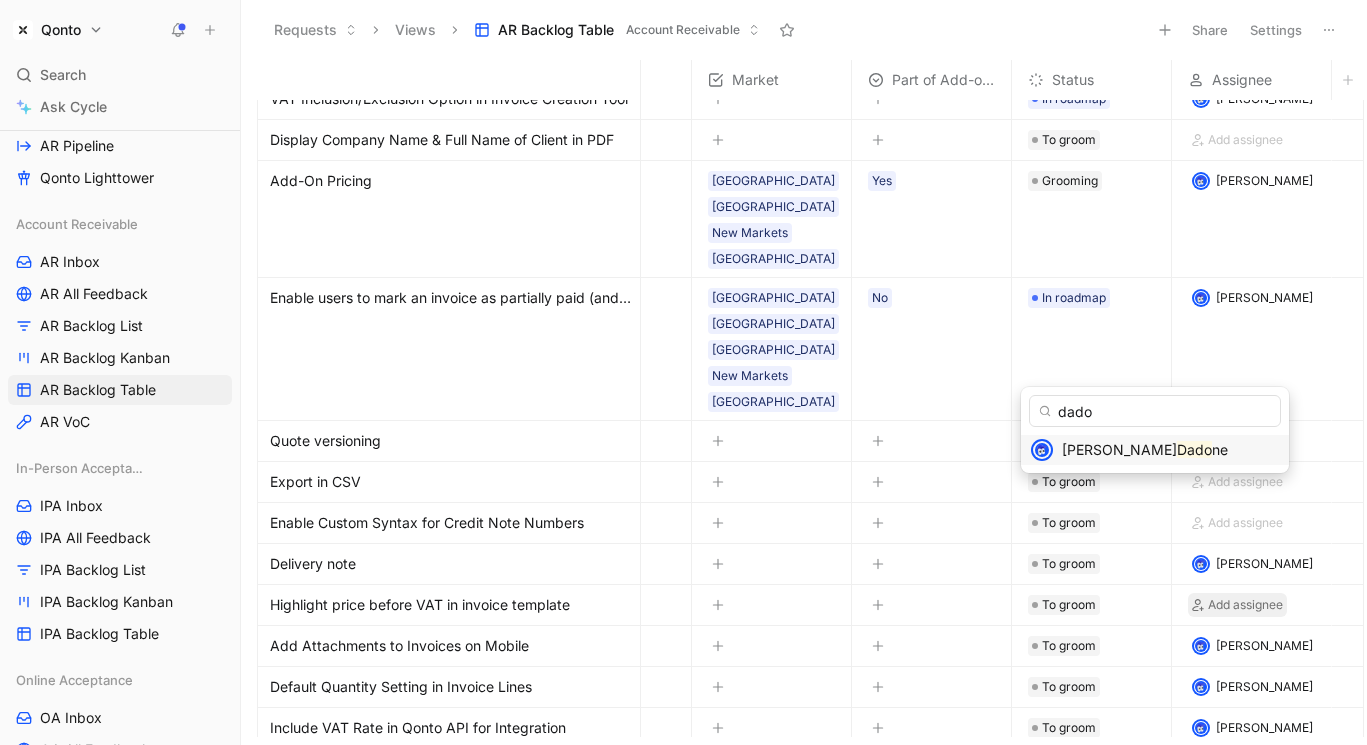 type on "dado" 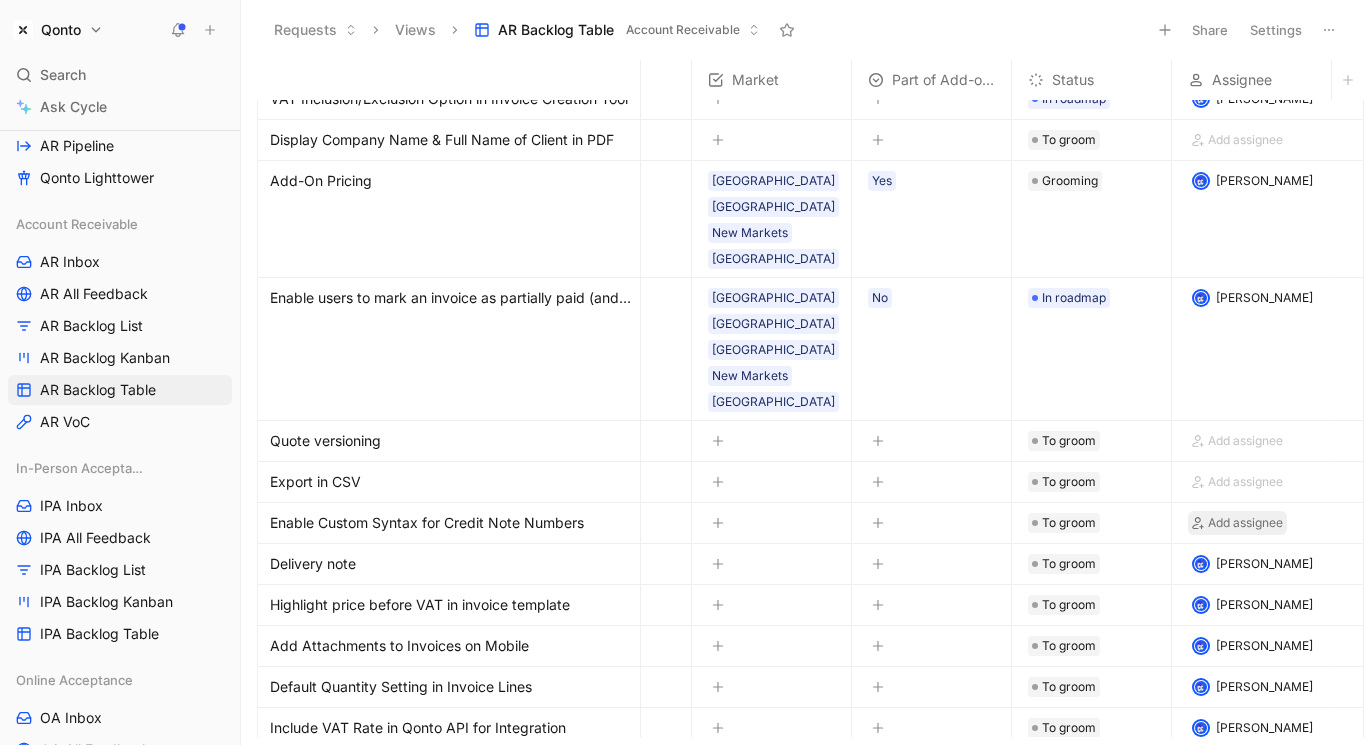 click on "Add assignee" at bounding box center [1245, 523] 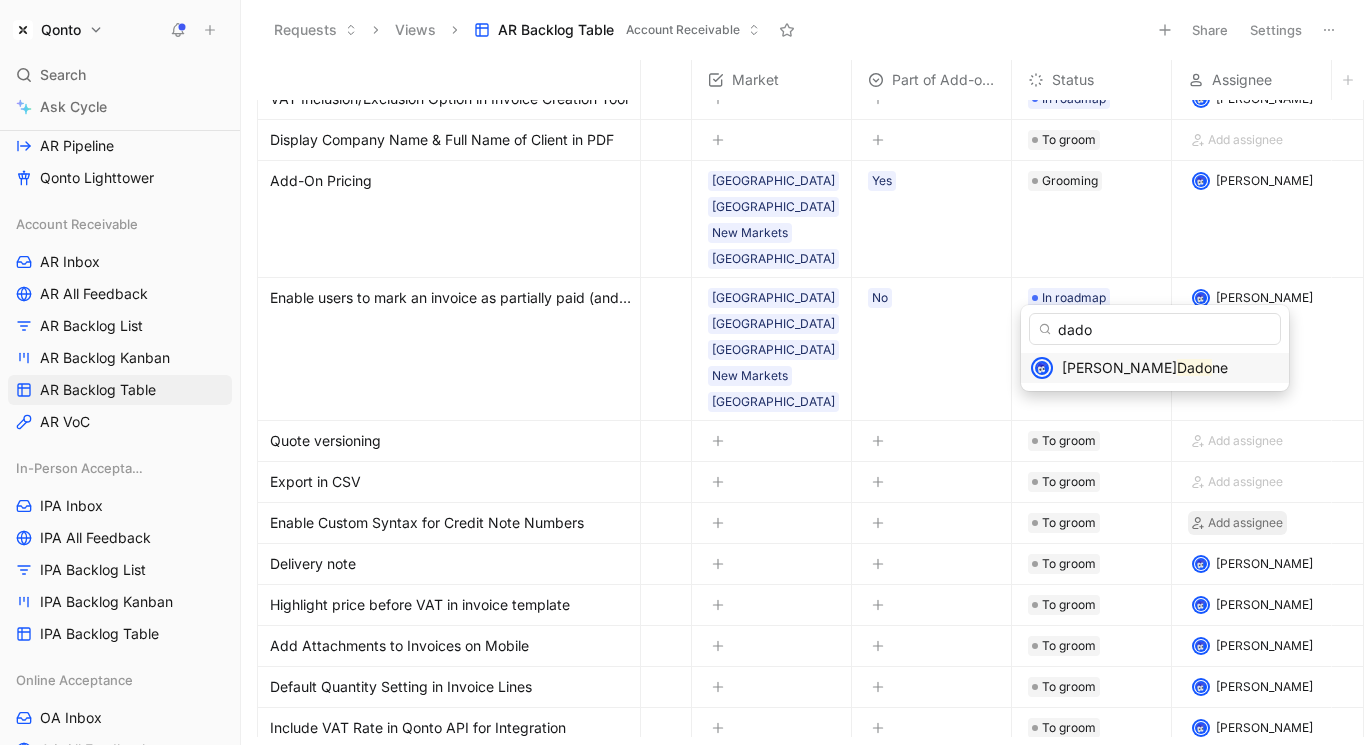 type on "dado" 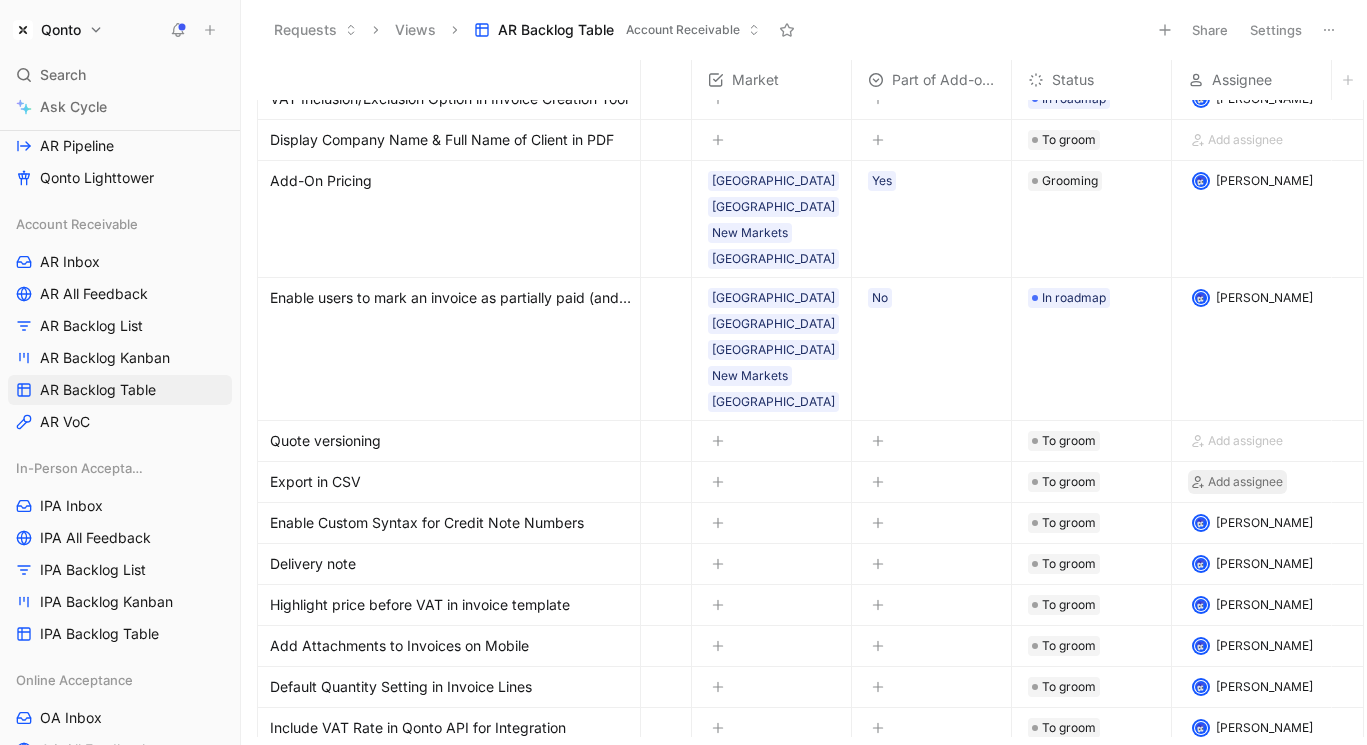 click on "Add assignee" at bounding box center [1237, 482] 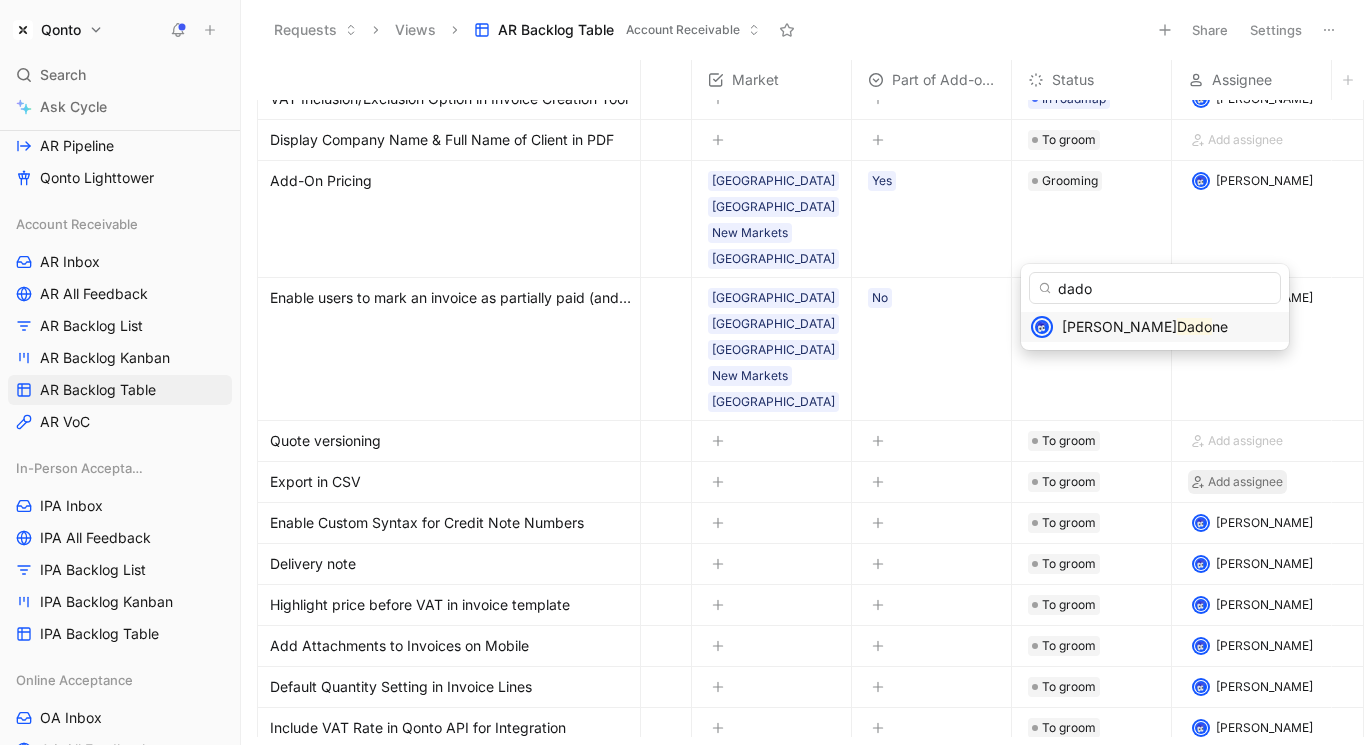 type on "dado" 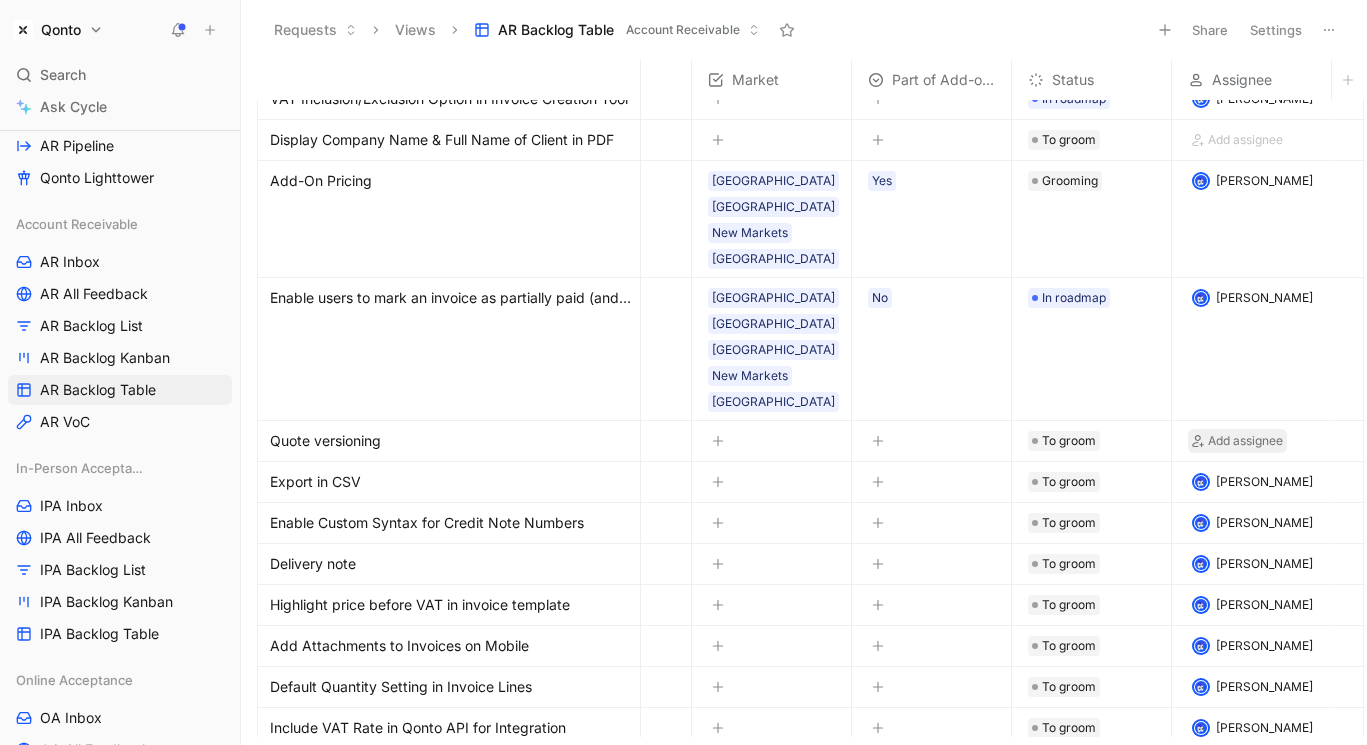click on "Add assignee" at bounding box center (1245, 441) 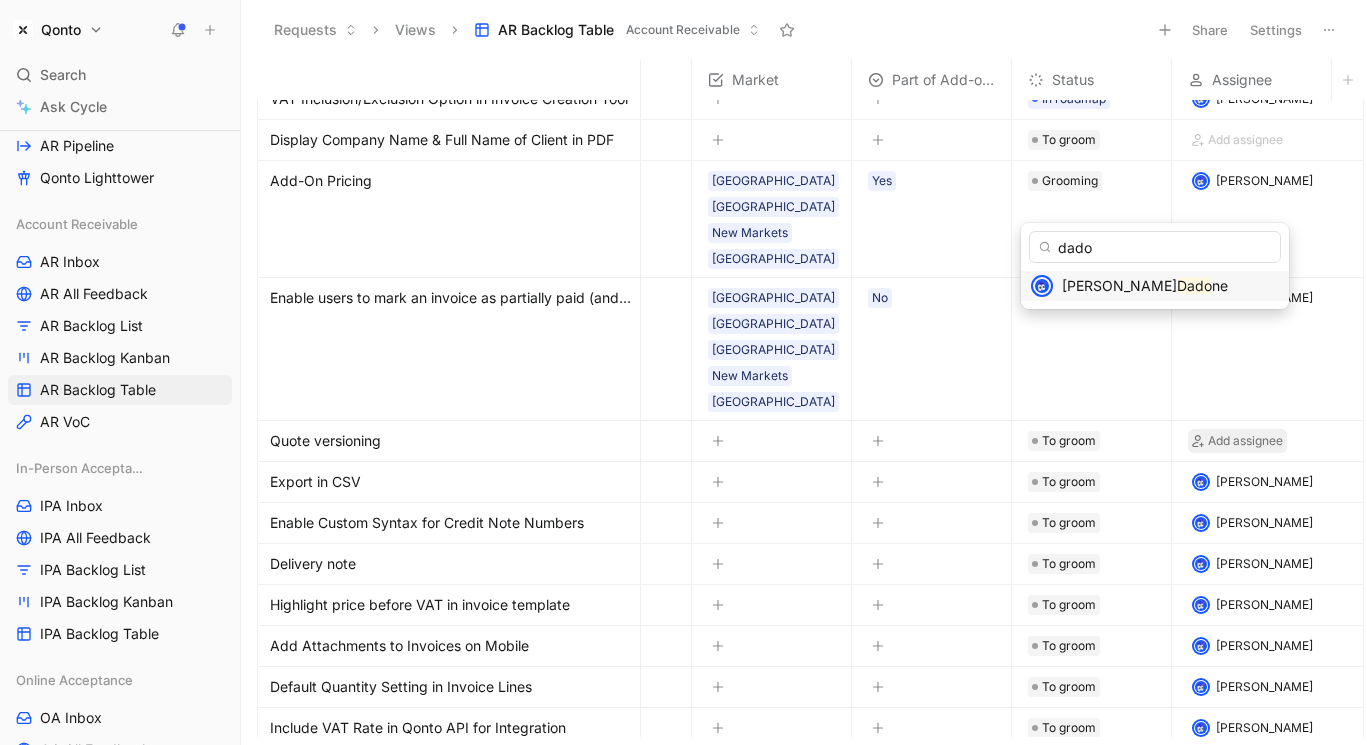 type on "dado" 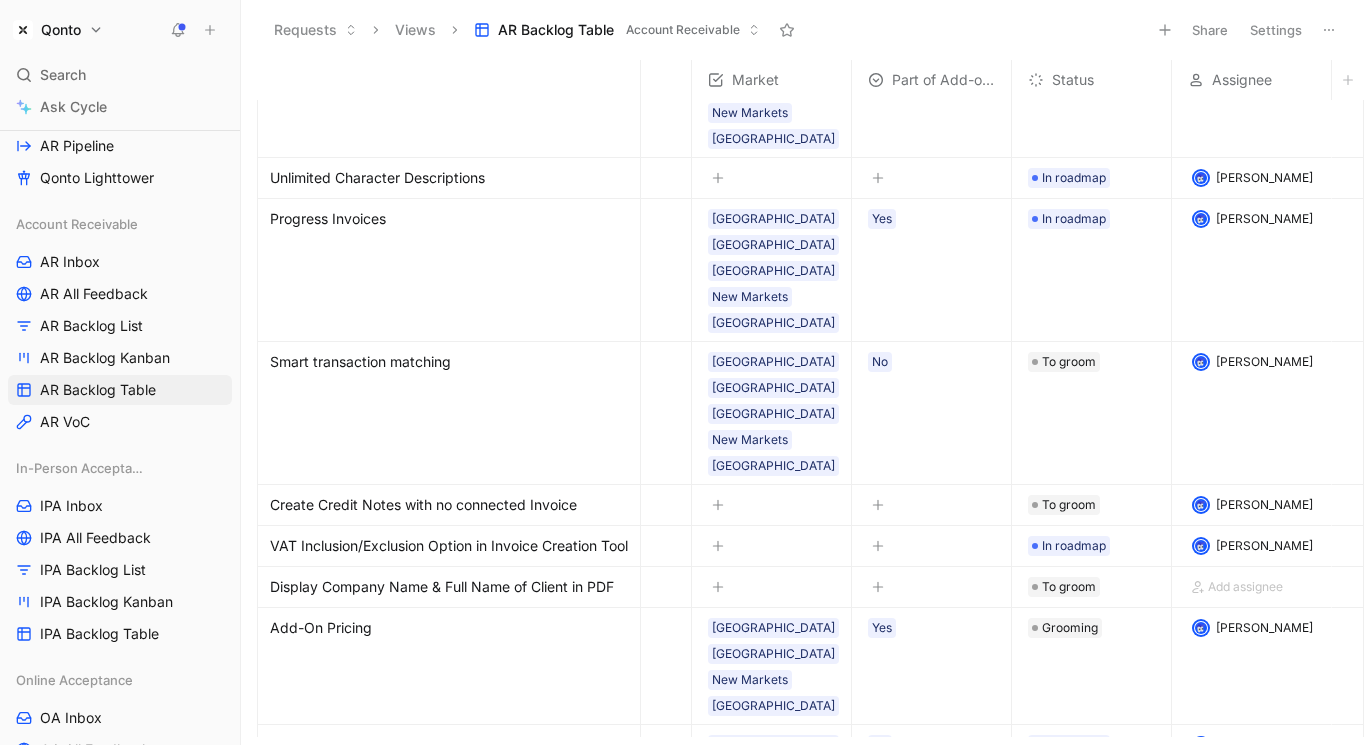 scroll, scrollTop: 128, scrollLeft: 109, axis: both 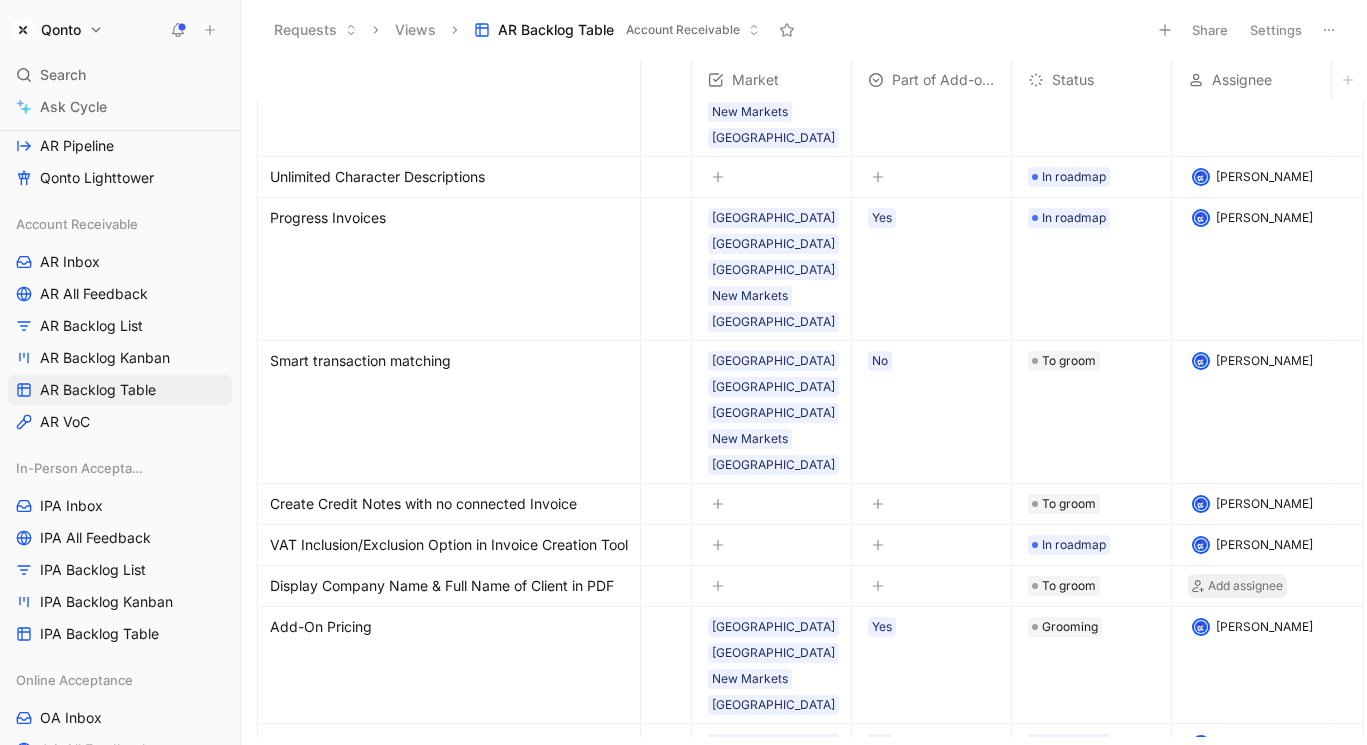 click on "Add assignee" at bounding box center (1245, 586) 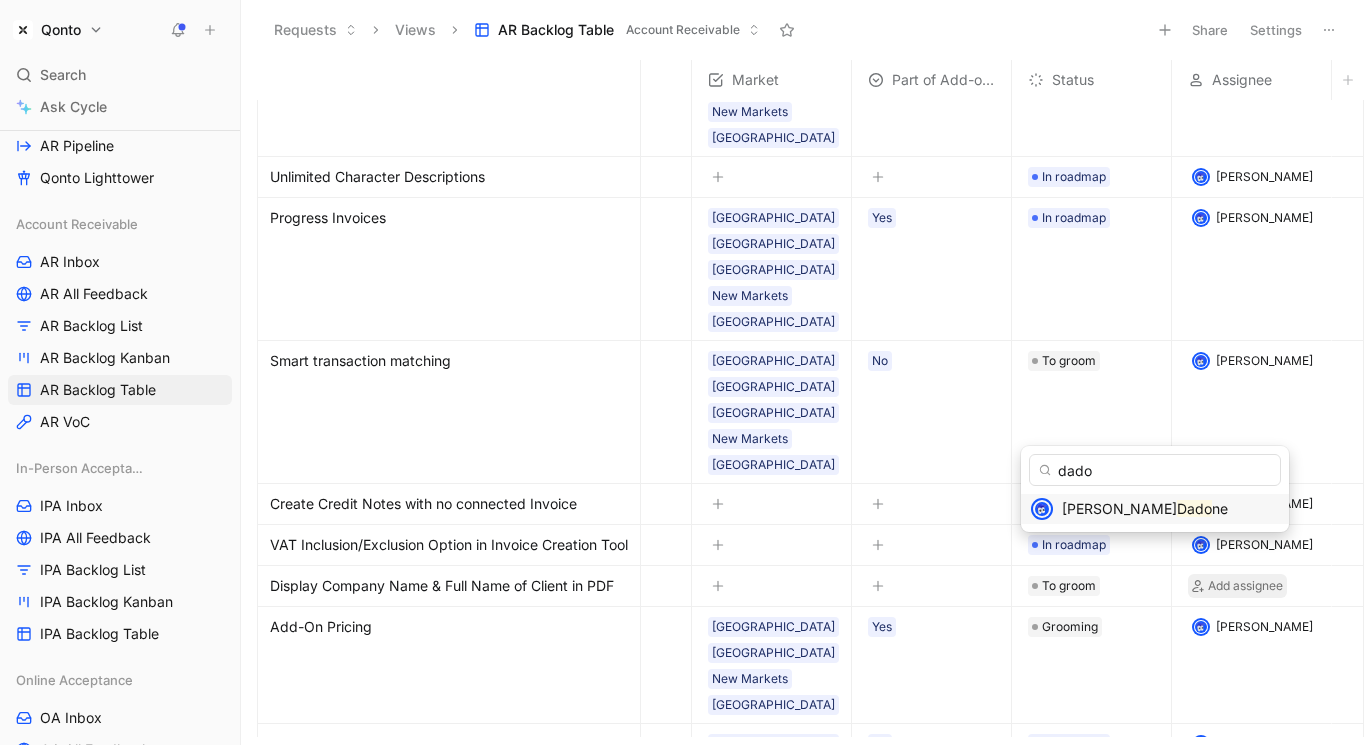 type on "dado" 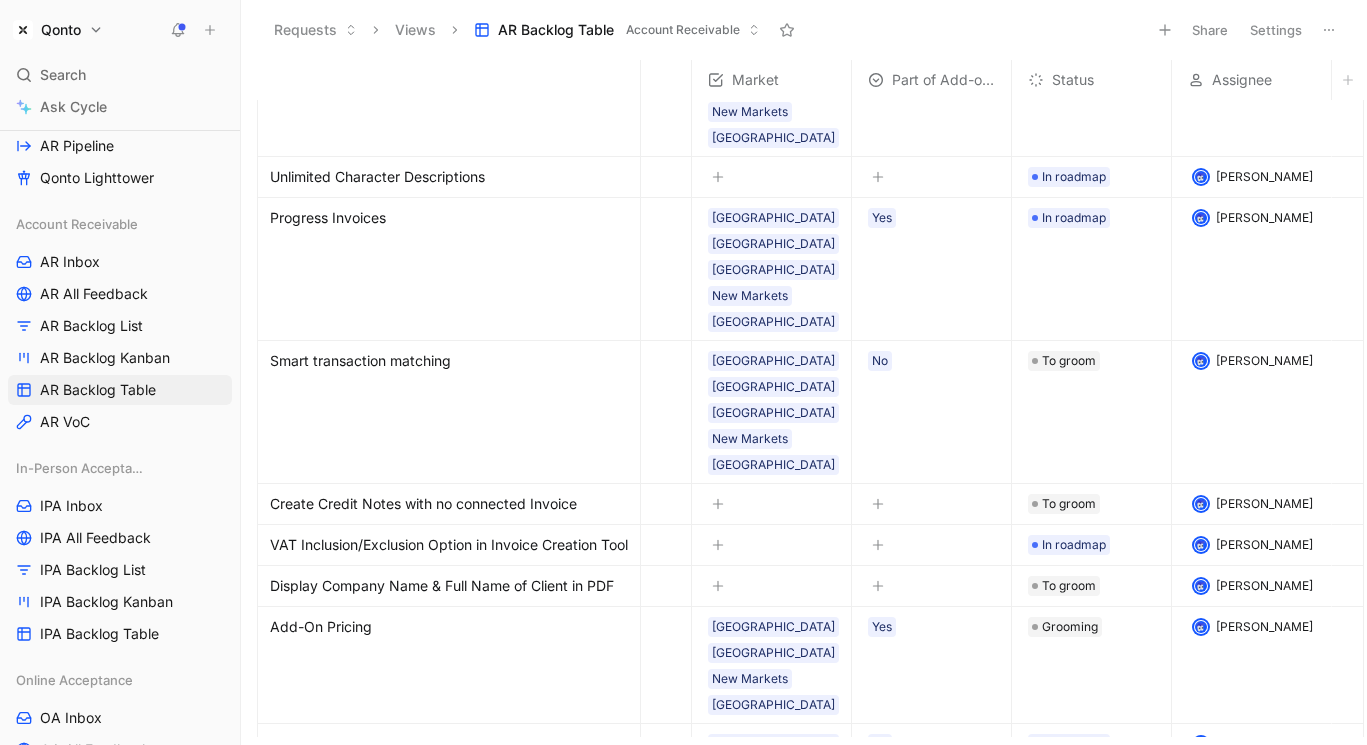 scroll, scrollTop: 0, scrollLeft: 109, axis: horizontal 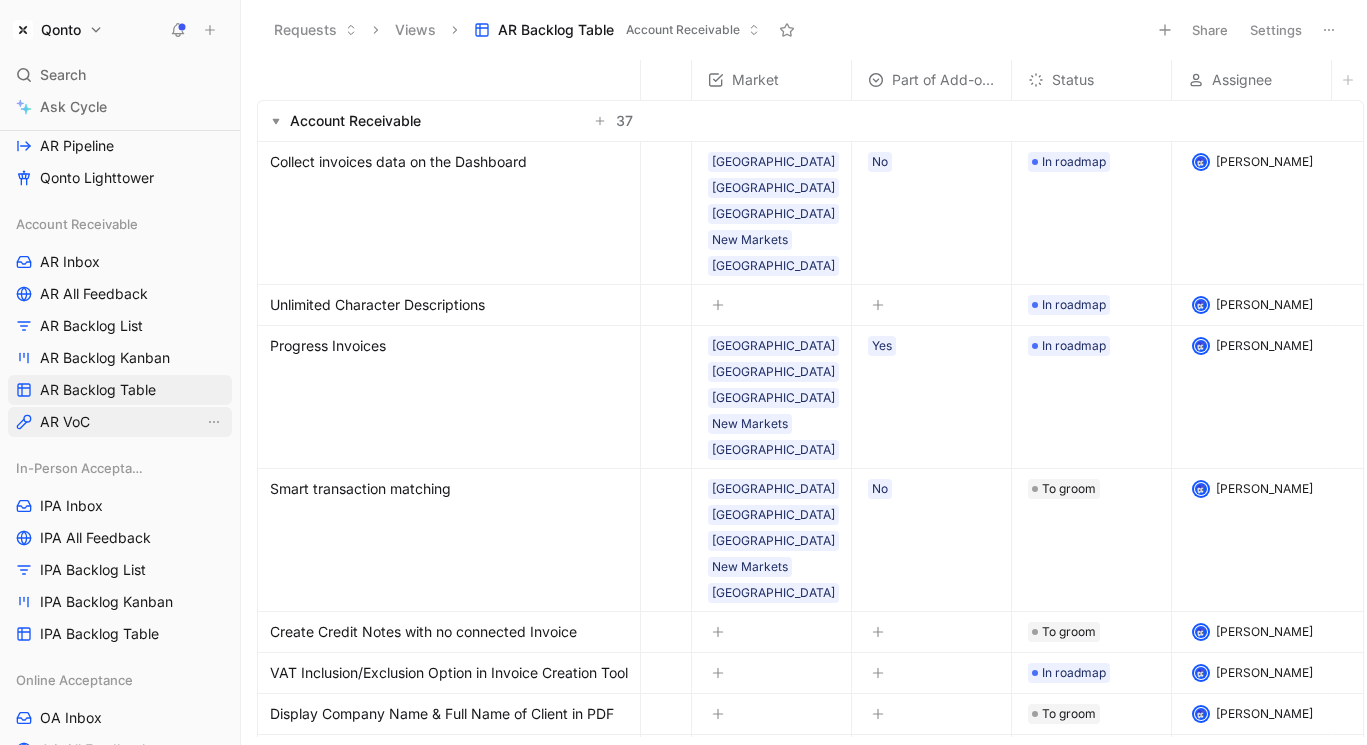 click on "AR VoC" at bounding box center (120, 422) 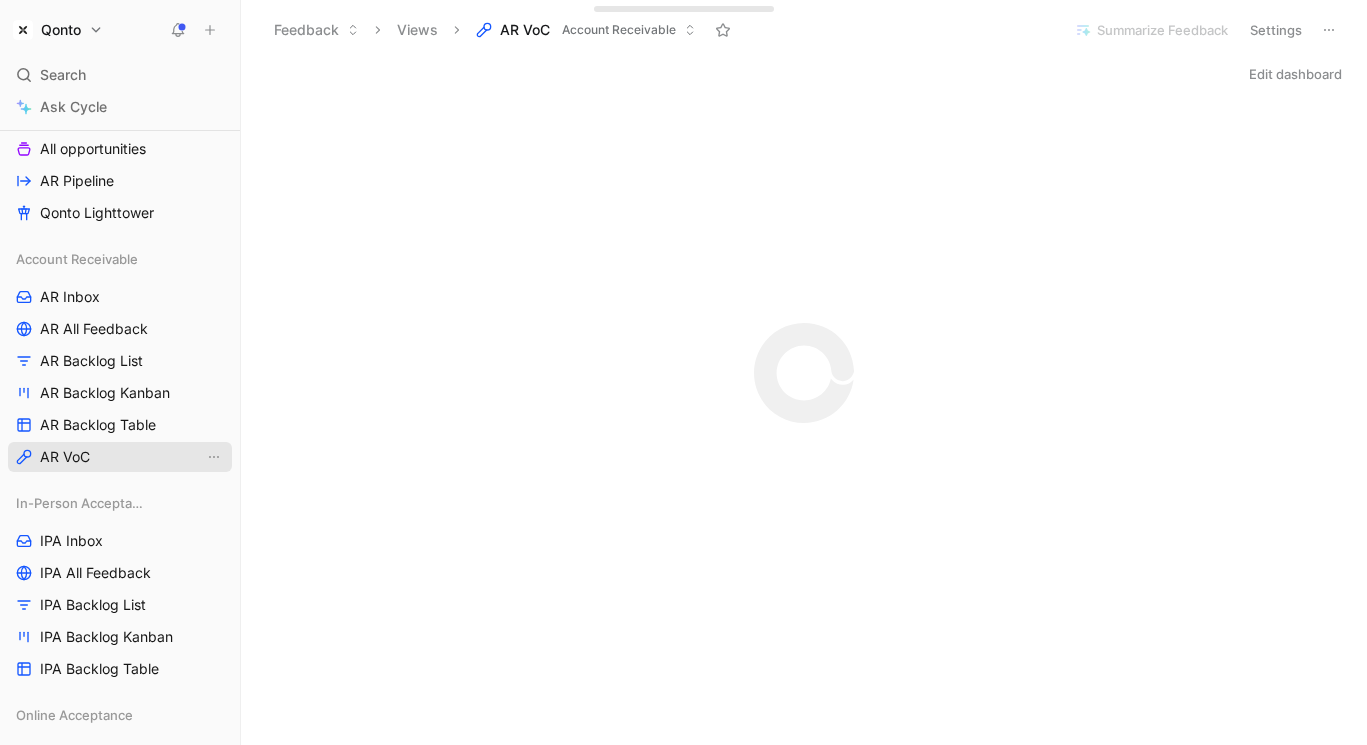 scroll, scrollTop: 280, scrollLeft: 0, axis: vertical 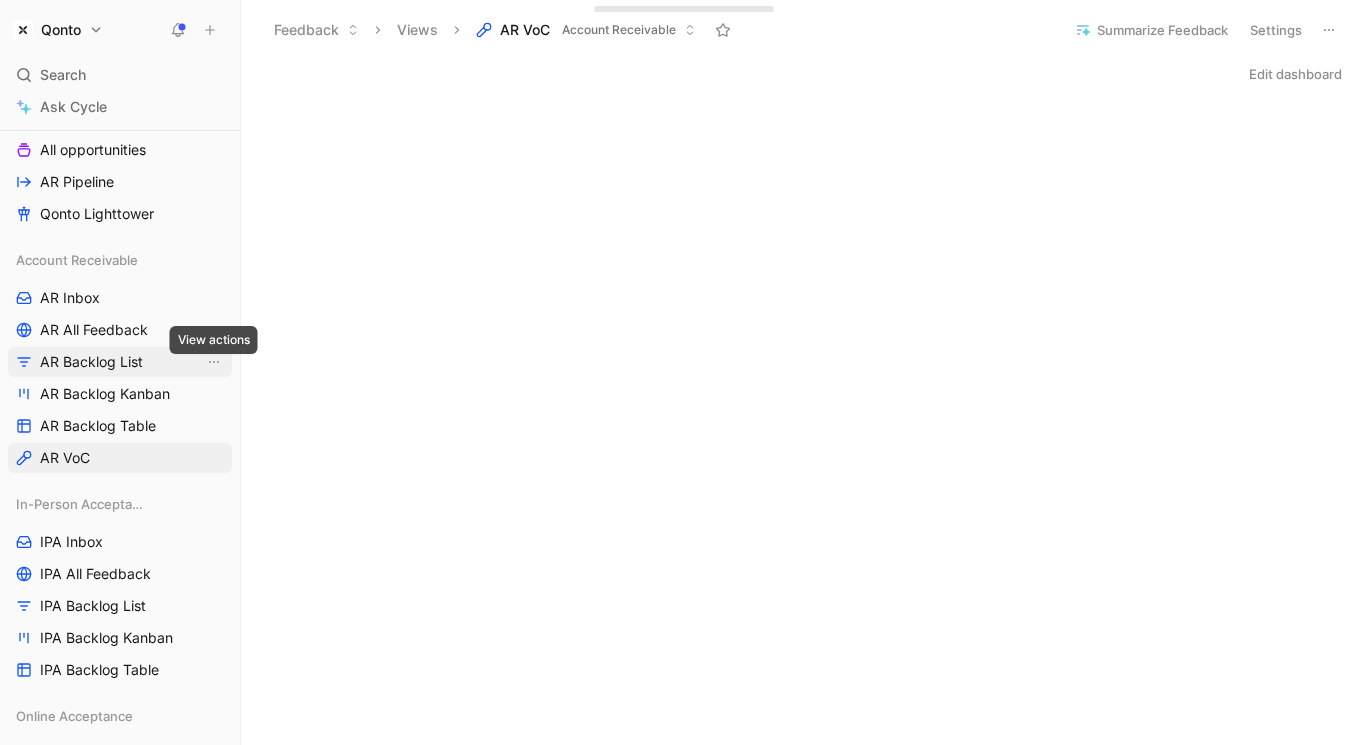 click on "AR Backlog List" at bounding box center [120, 362] 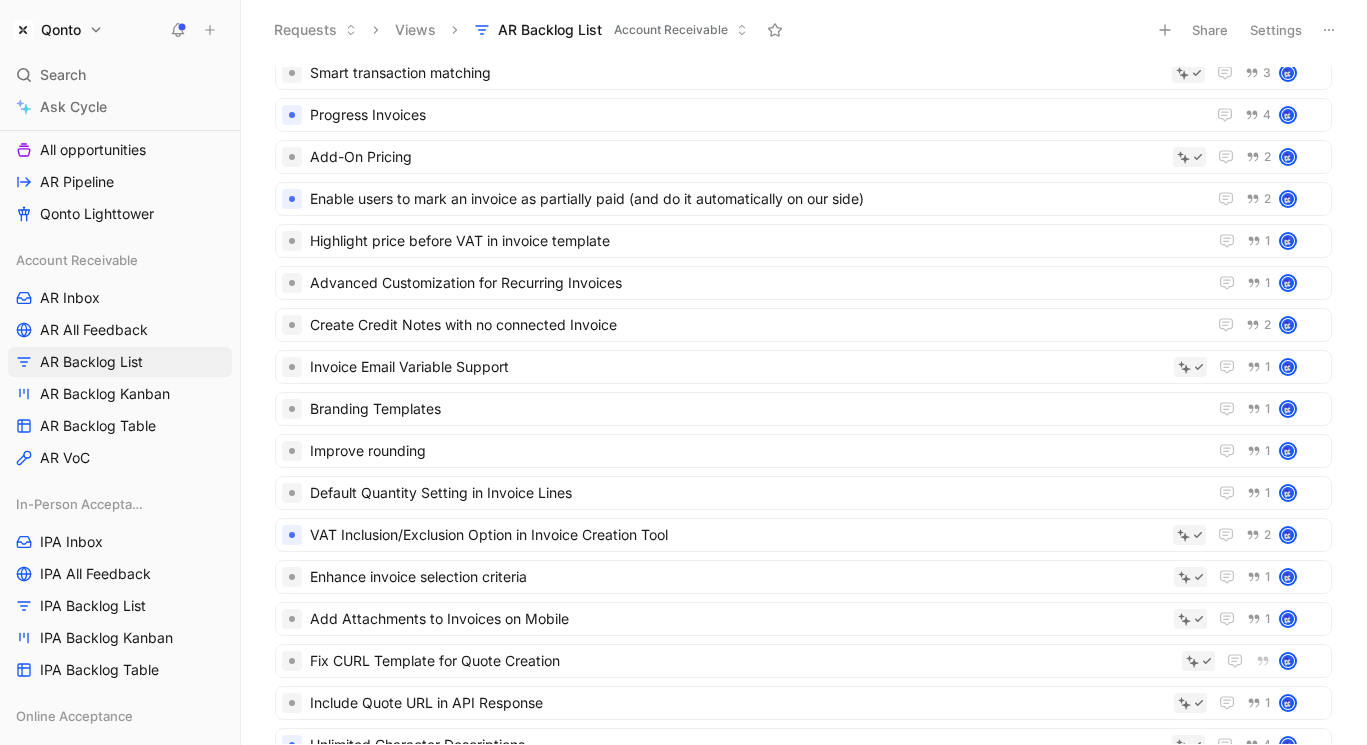scroll, scrollTop: 0, scrollLeft: 0, axis: both 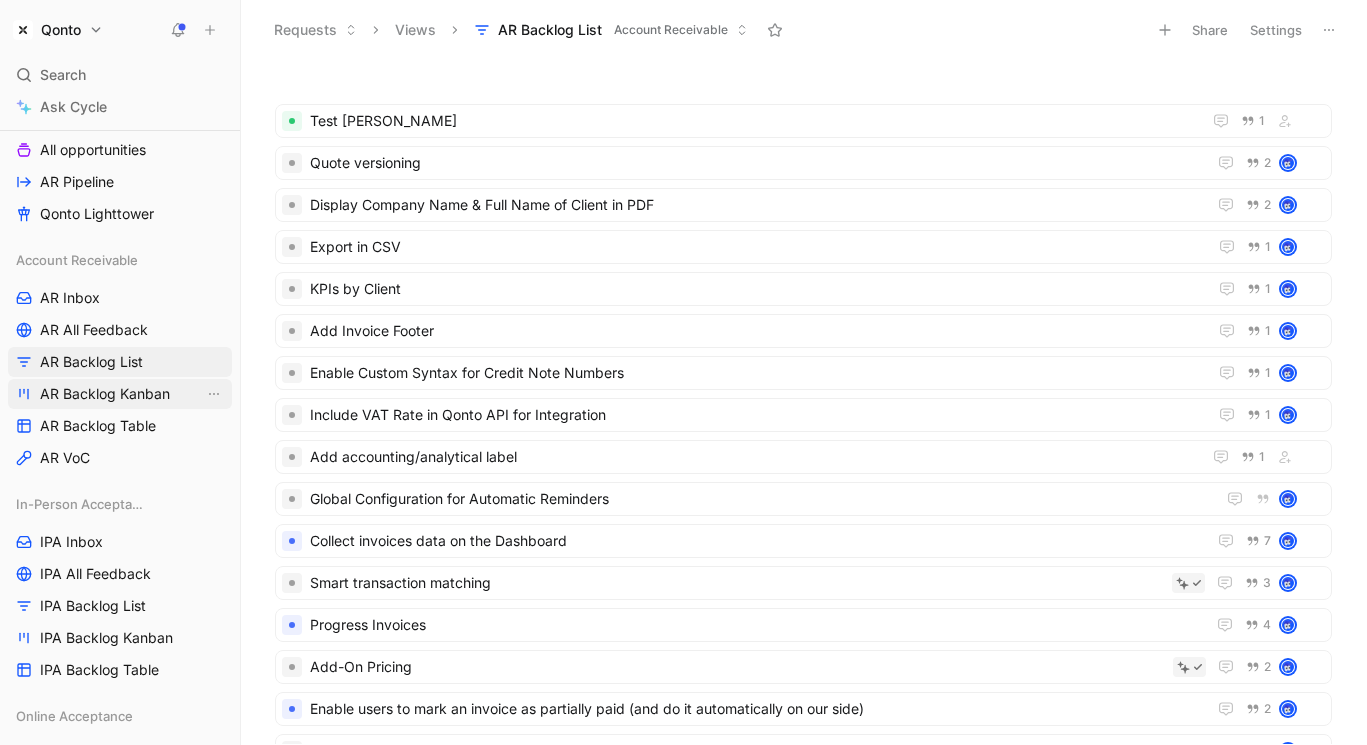 click on "AR Backlog Kanban" at bounding box center [105, 394] 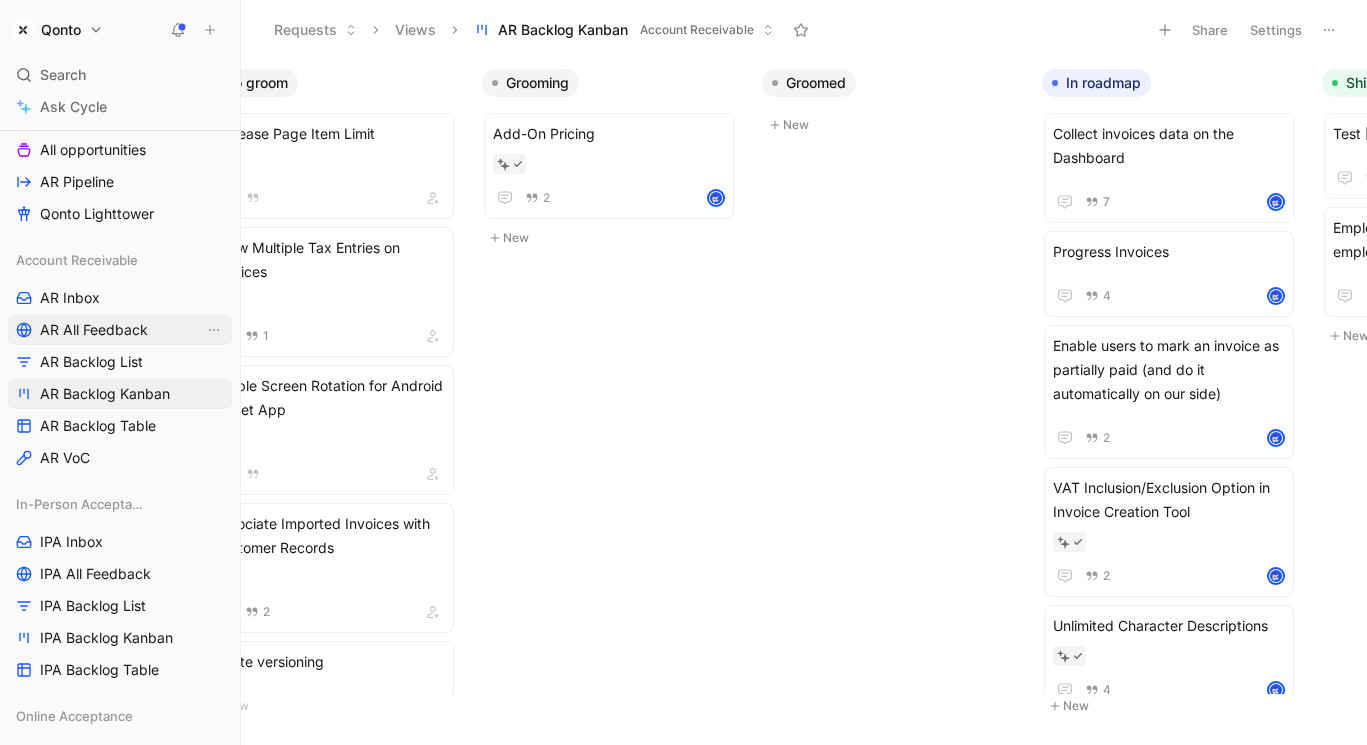 scroll, scrollTop: 0, scrollLeft: 47, axis: horizontal 